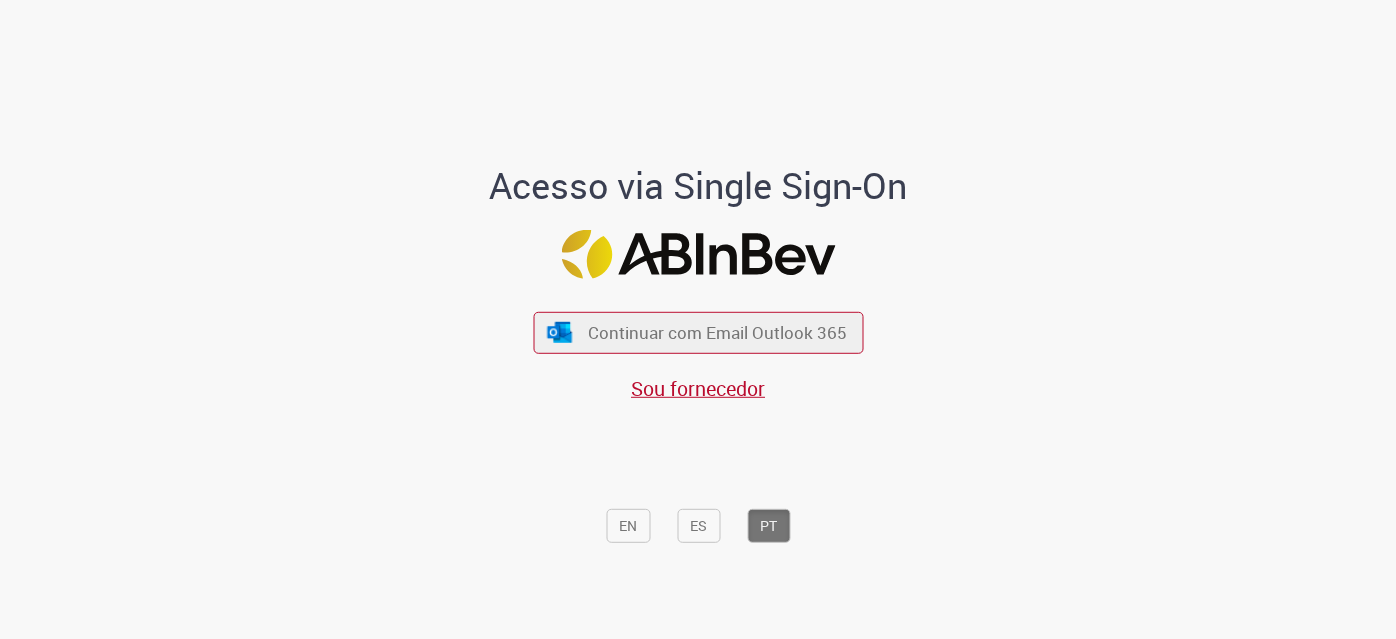 scroll, scrollTop: 0, scrollLeft: 0, axis: both 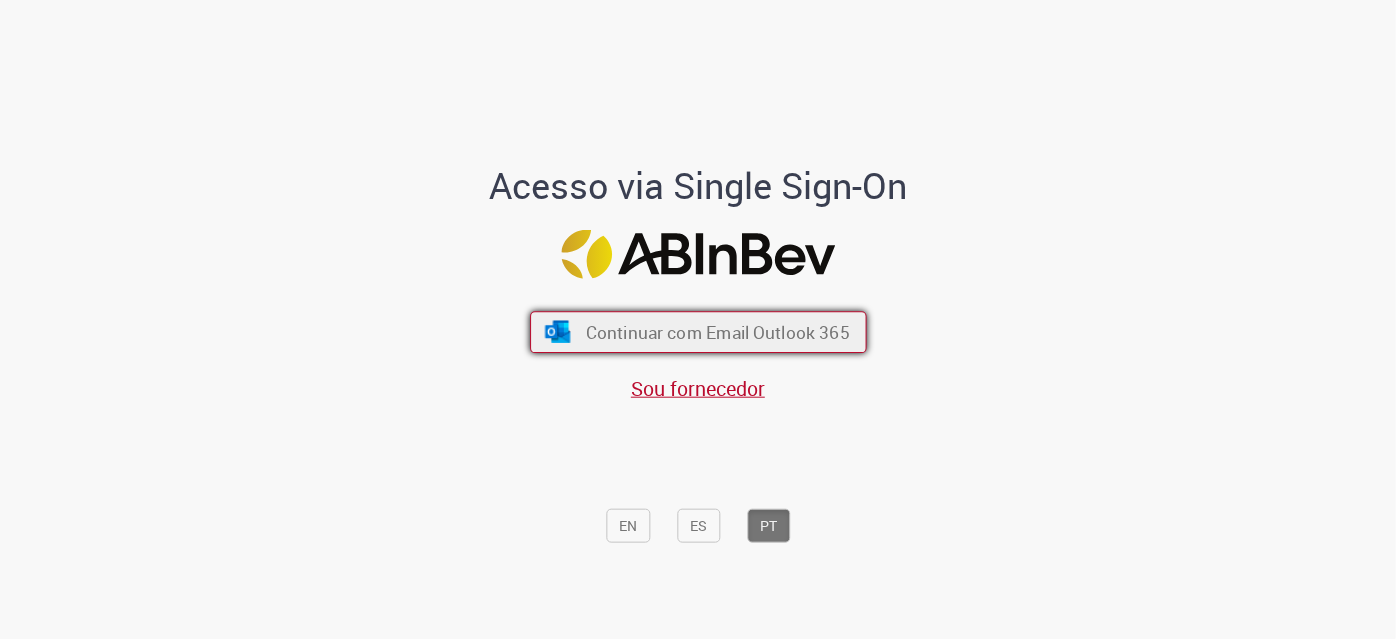 click on "Continuar com Email Outlook 365" at bounding box center [717, 332] 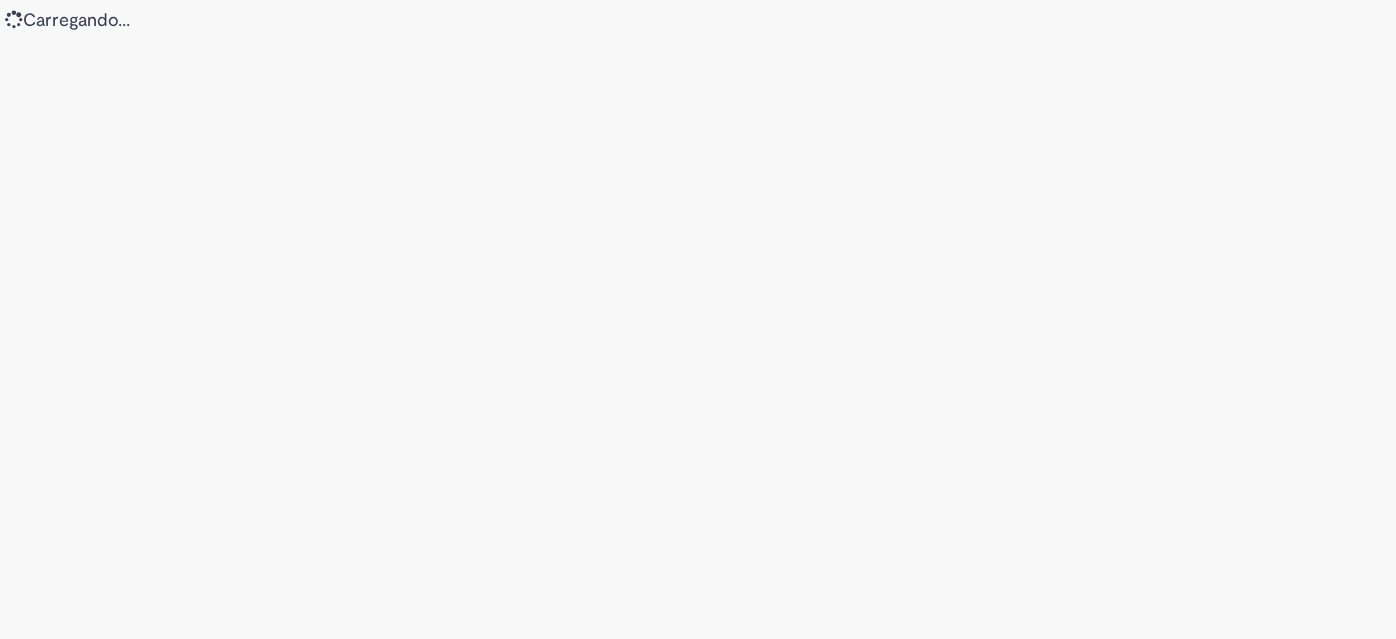 scroll, scrollTop: 0, scrollLeft: 0, axis: both 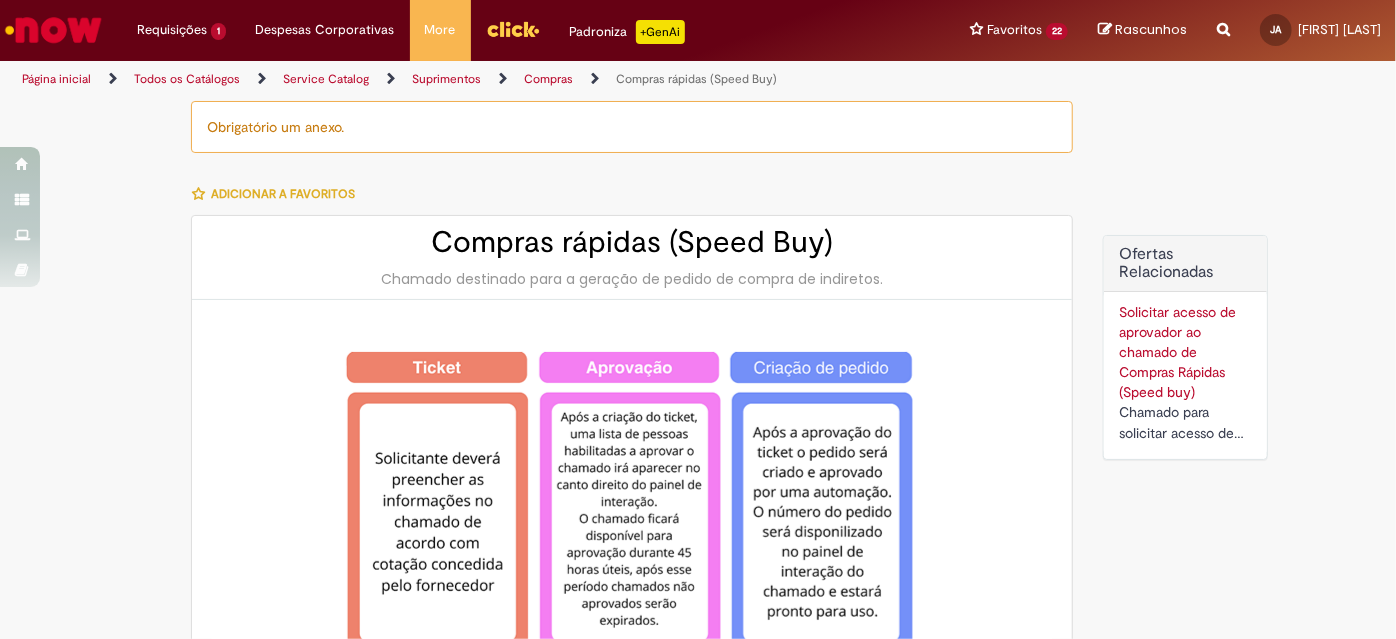 type on "********" 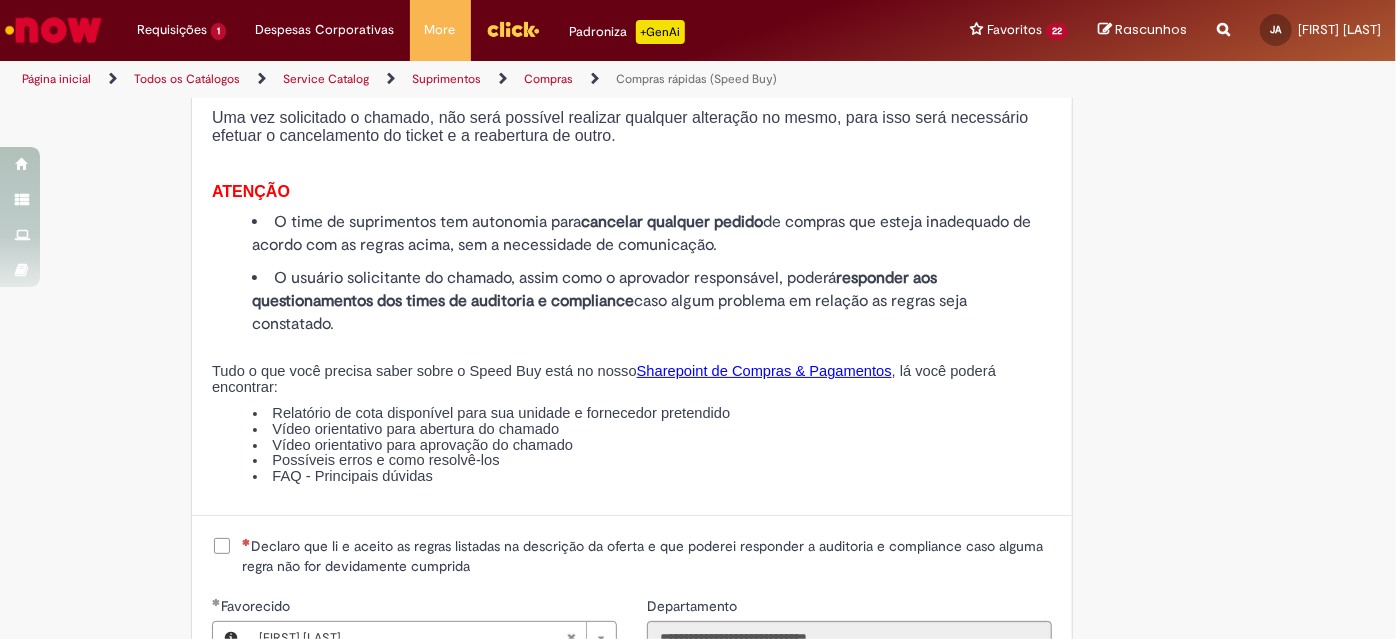 scroll, scrollTop: 2363, scrollLeft: 0, axis: vertical 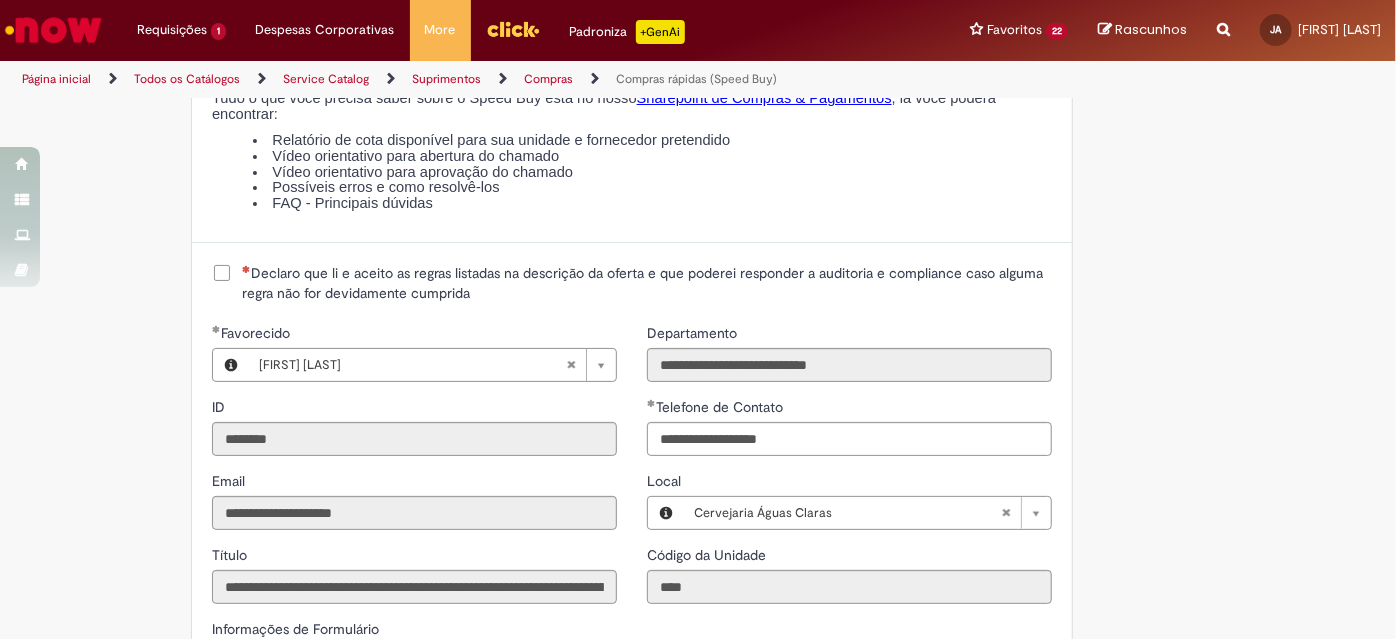 click on "Declaro que li e aceito as regras listadas na descrição da oferta e que poderei responder a auditoria e compliance caso alguma regra não for devidamente cumprida" at bounding box center (647, 283) 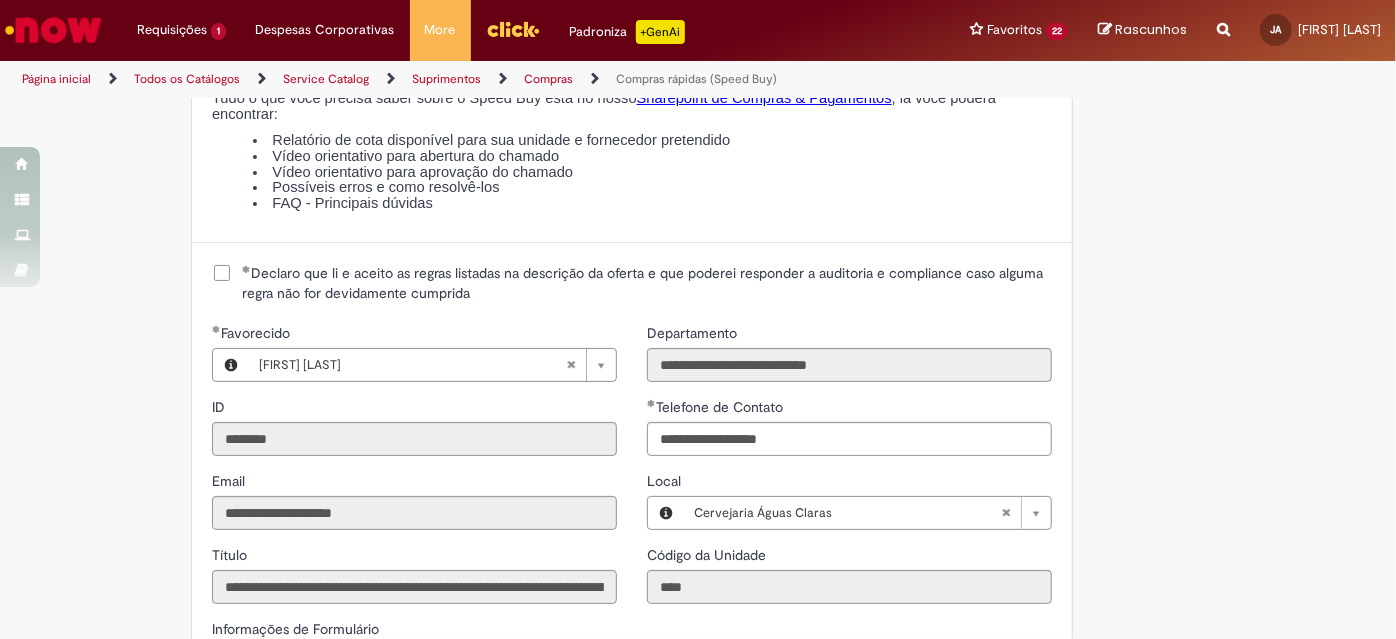 click on "Vídeo orientativo para aprovação do chamado" at bounding box center (652, 173) 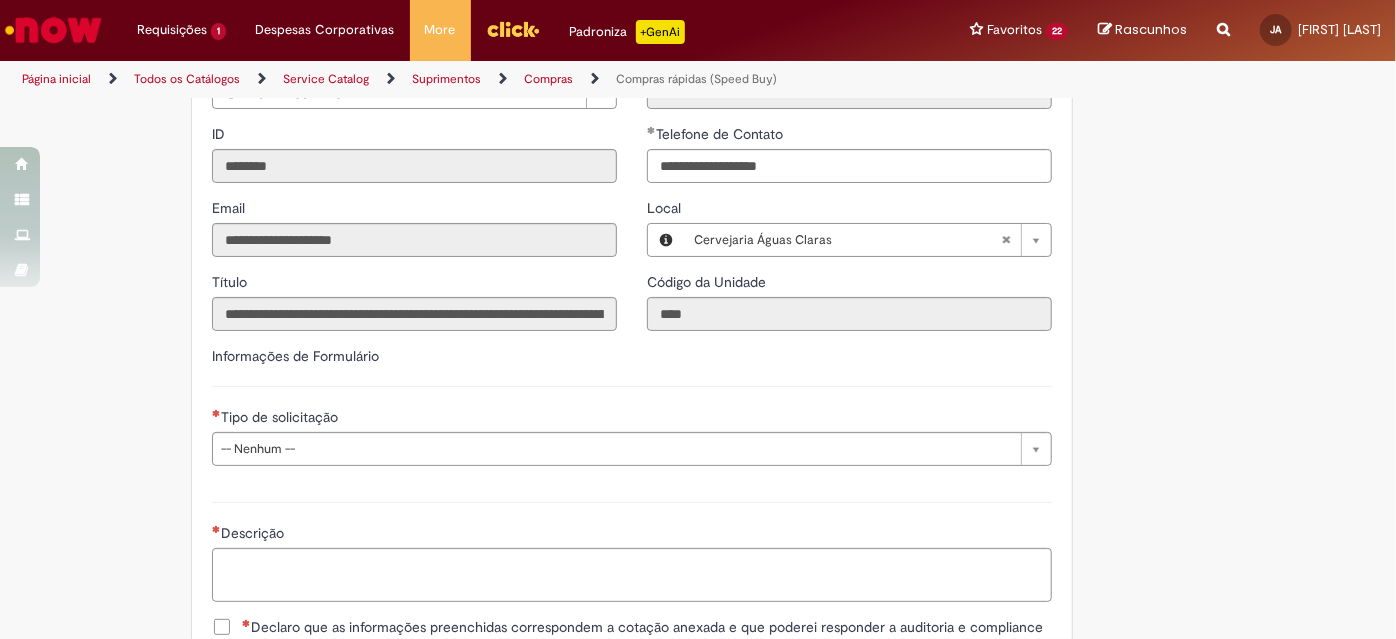 scroll, scrollTop: 2909, scrollLeft: 0, axis: vertical 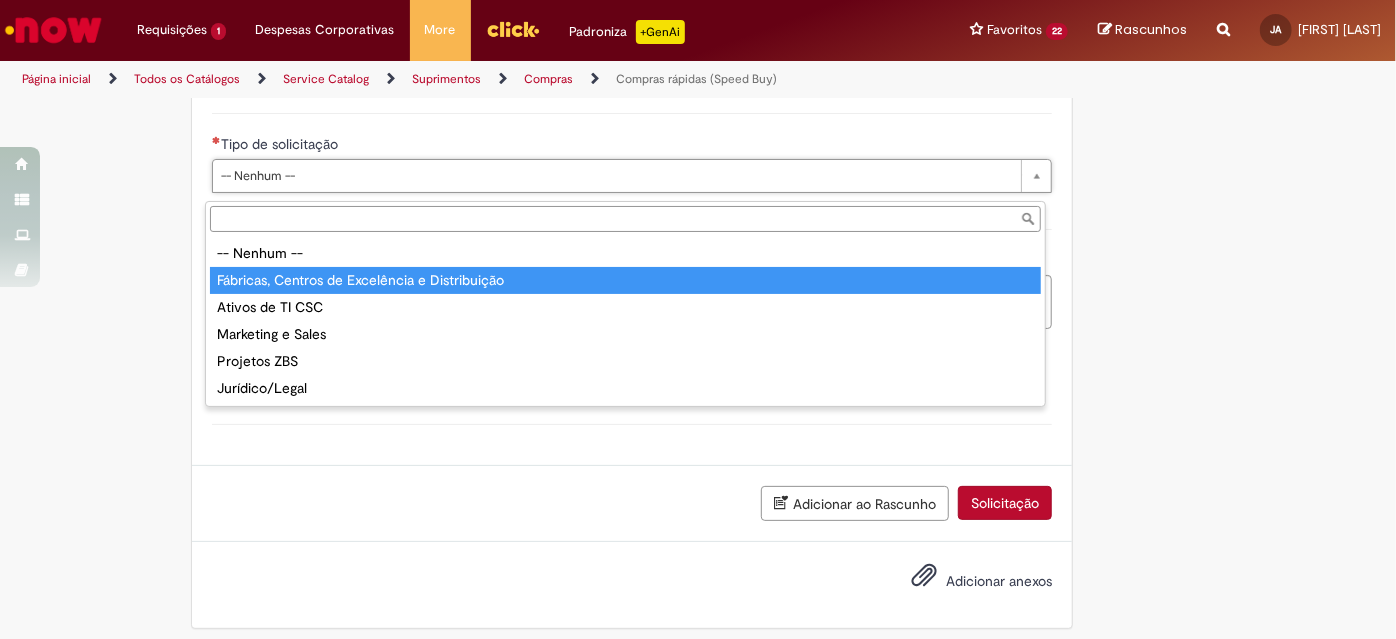 type on "**********" 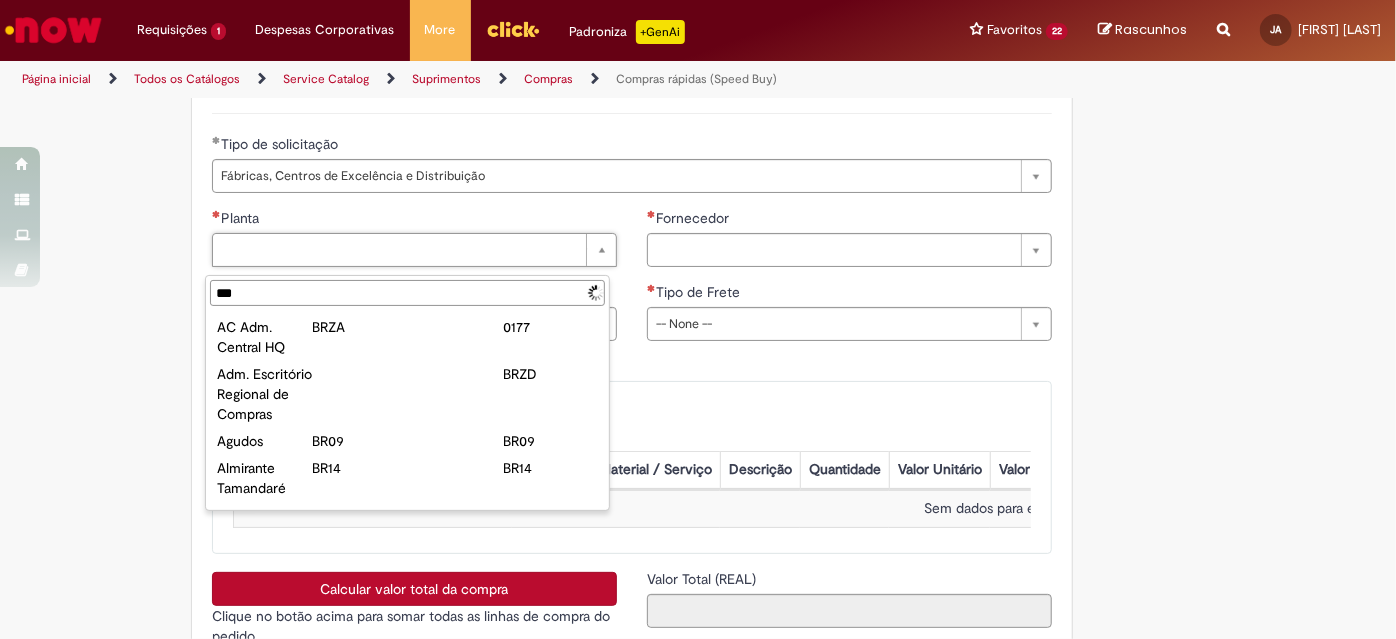 type on "****" 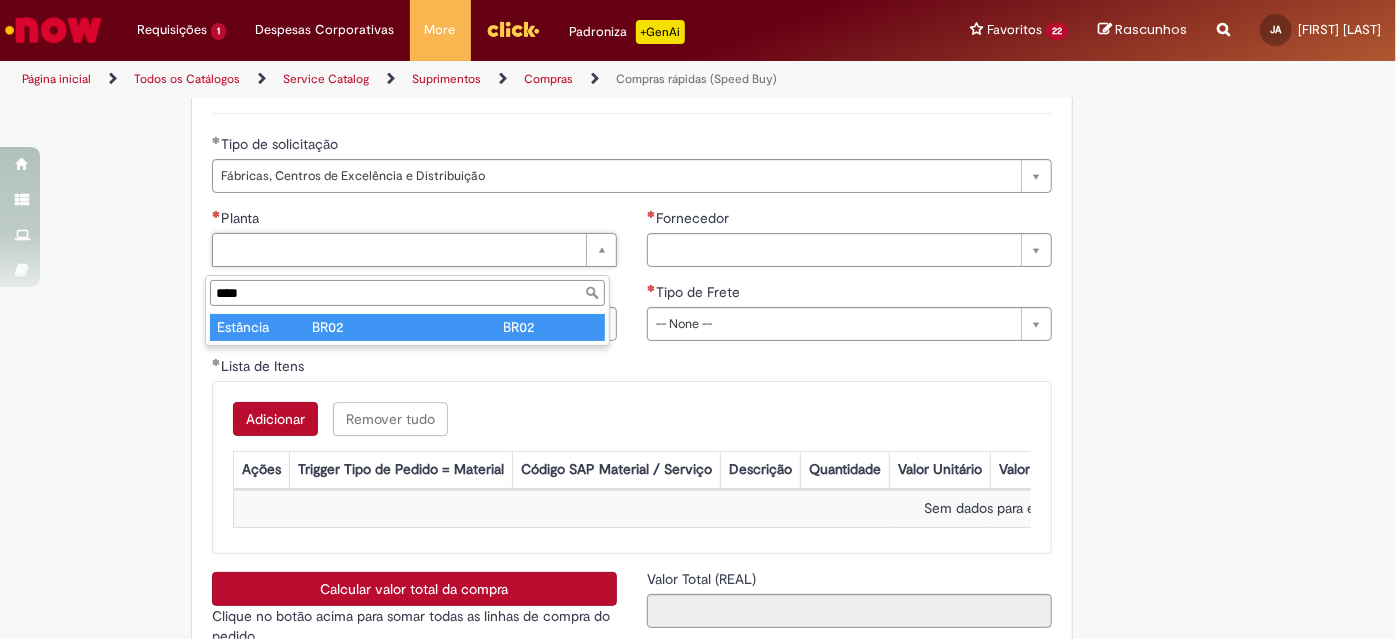 type on "********" 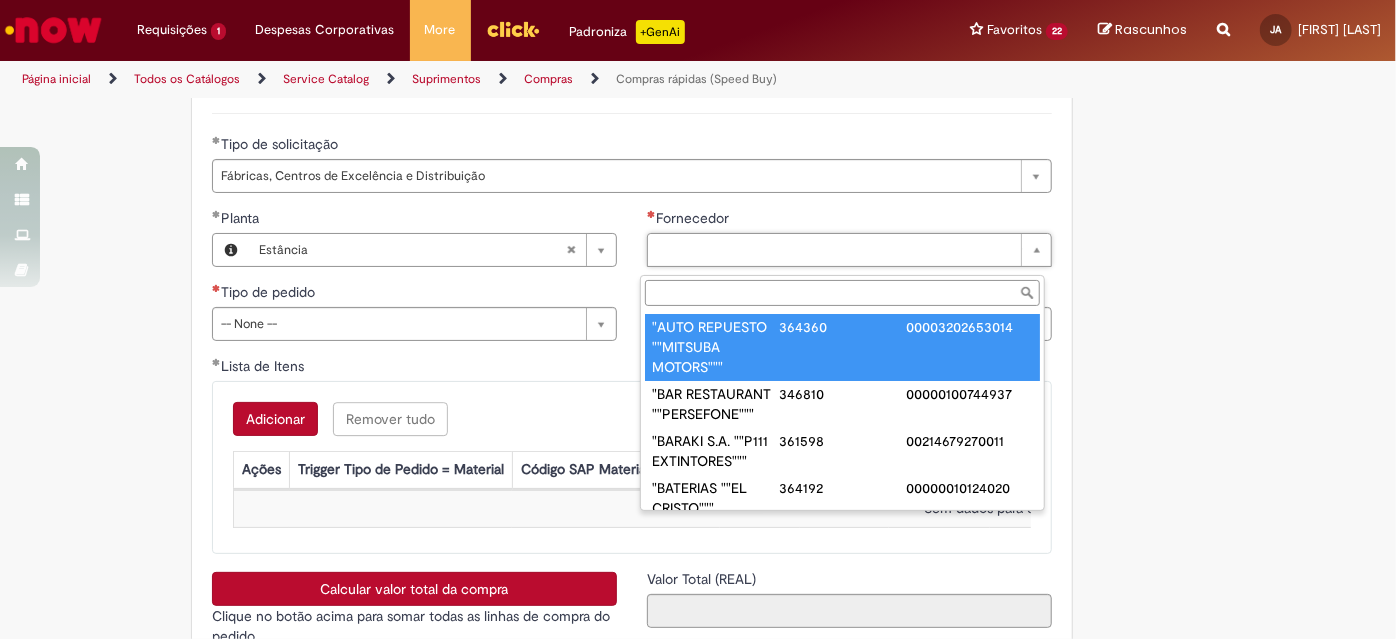 paste on "**********" 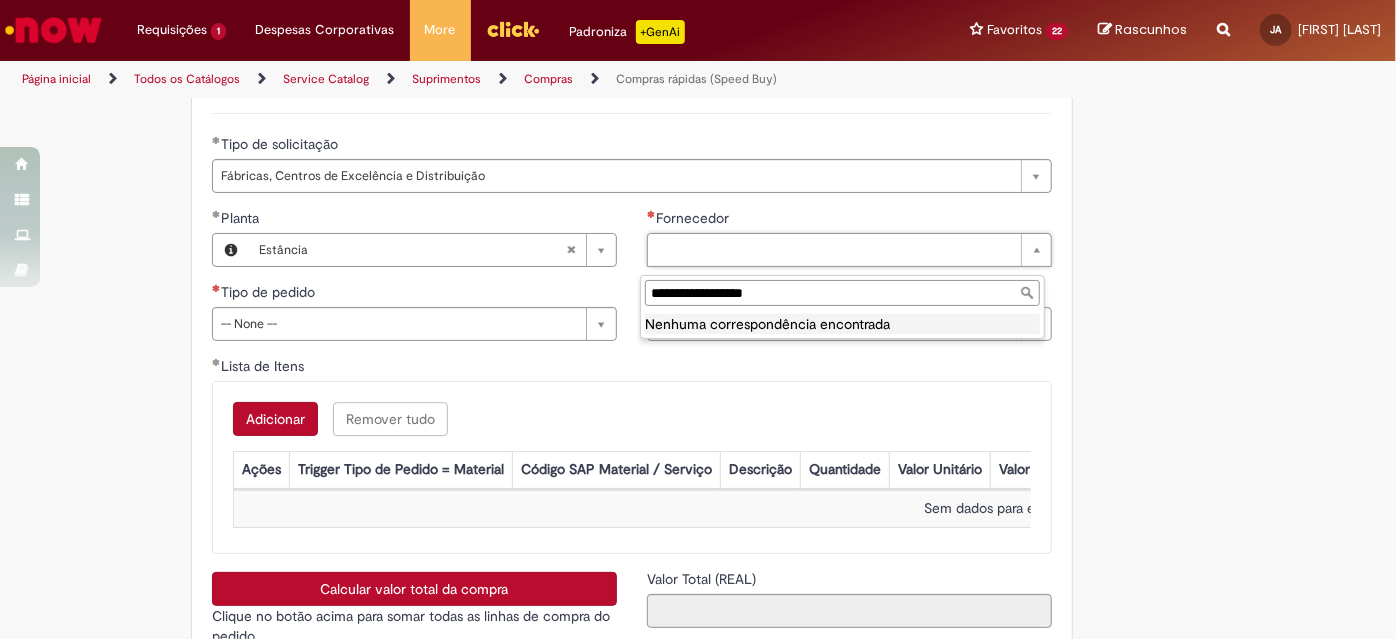 click on "**********" at bounding box center (842, 293) 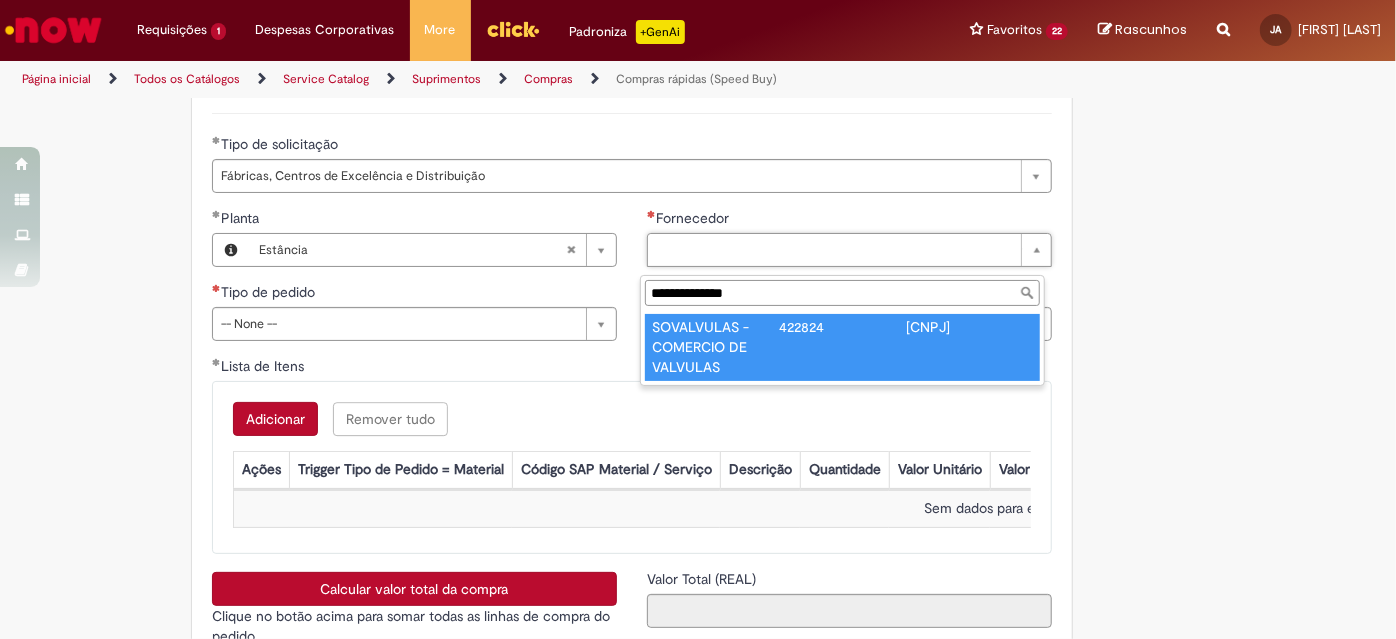 type on "**********" 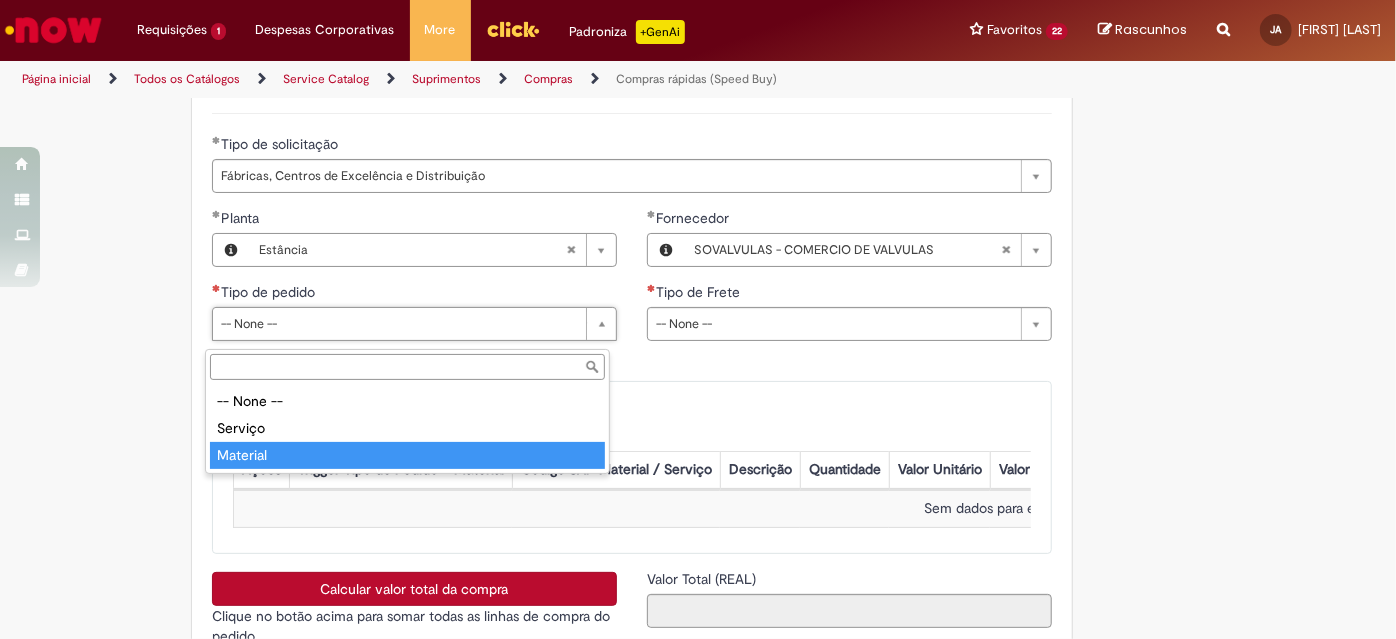 type on "********" 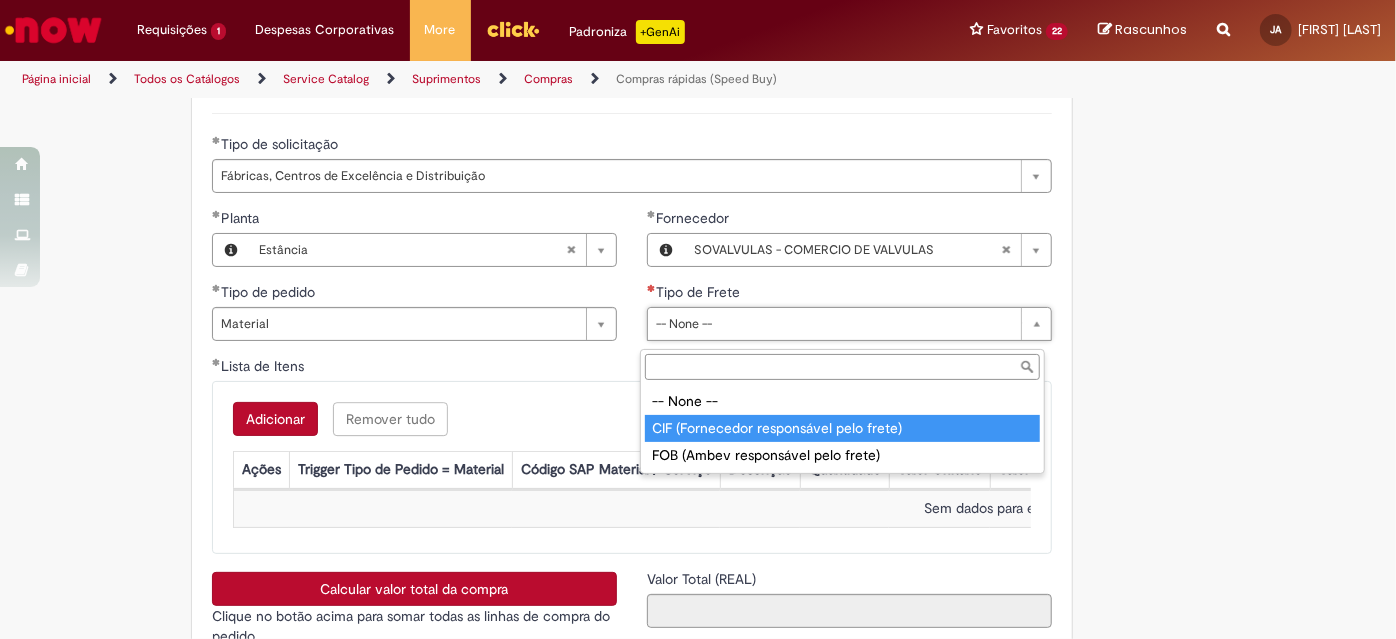 type on "**********" 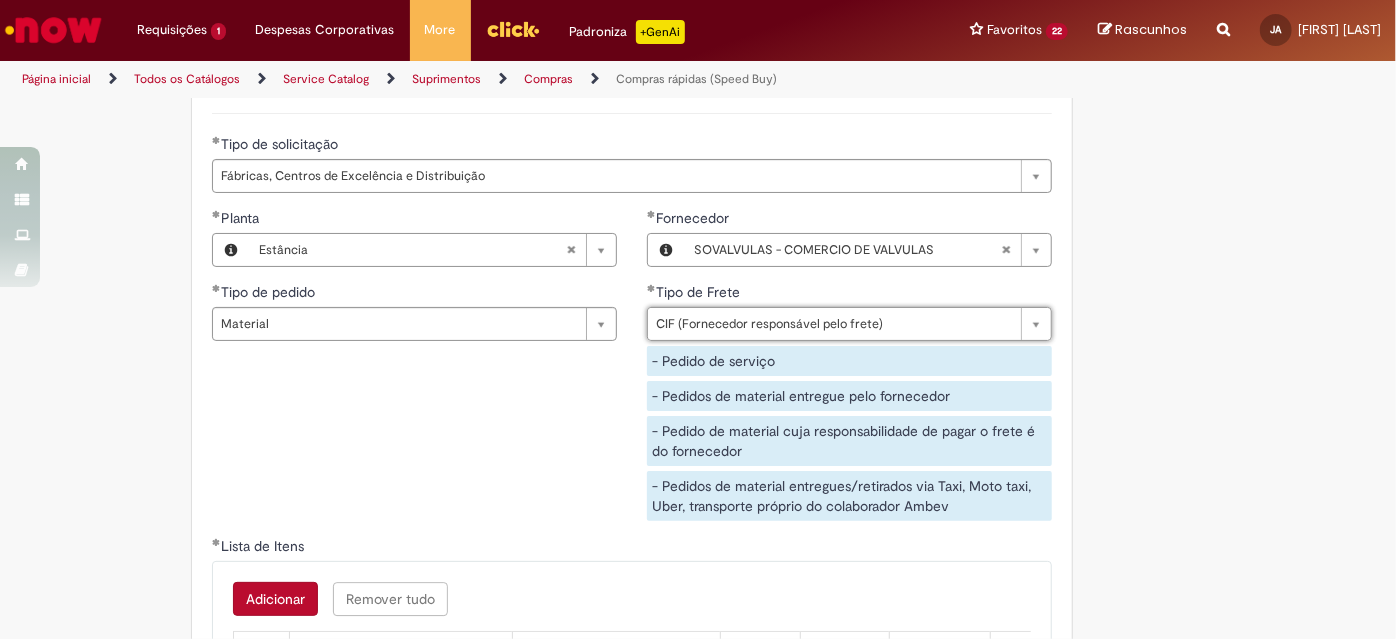 scroll, scrollTop: 3272, scrollLeft: 0, axis: vertical 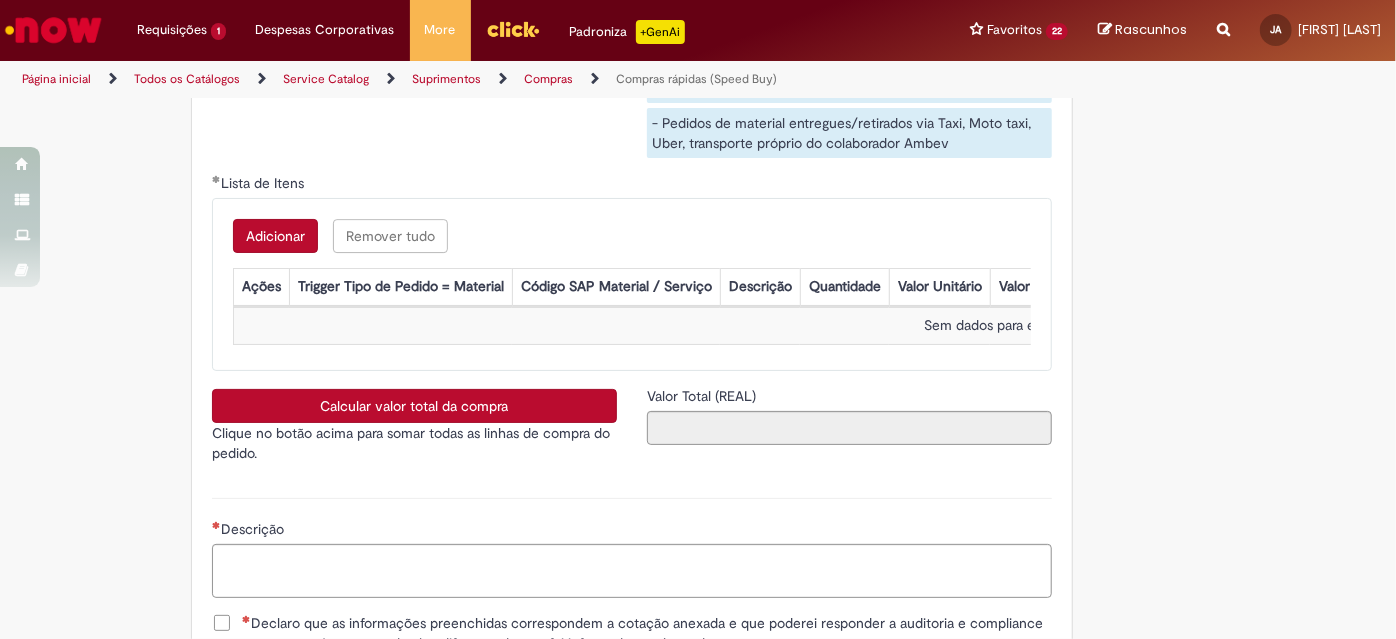 click on "Adicionar" at bounding box center (275, 236) 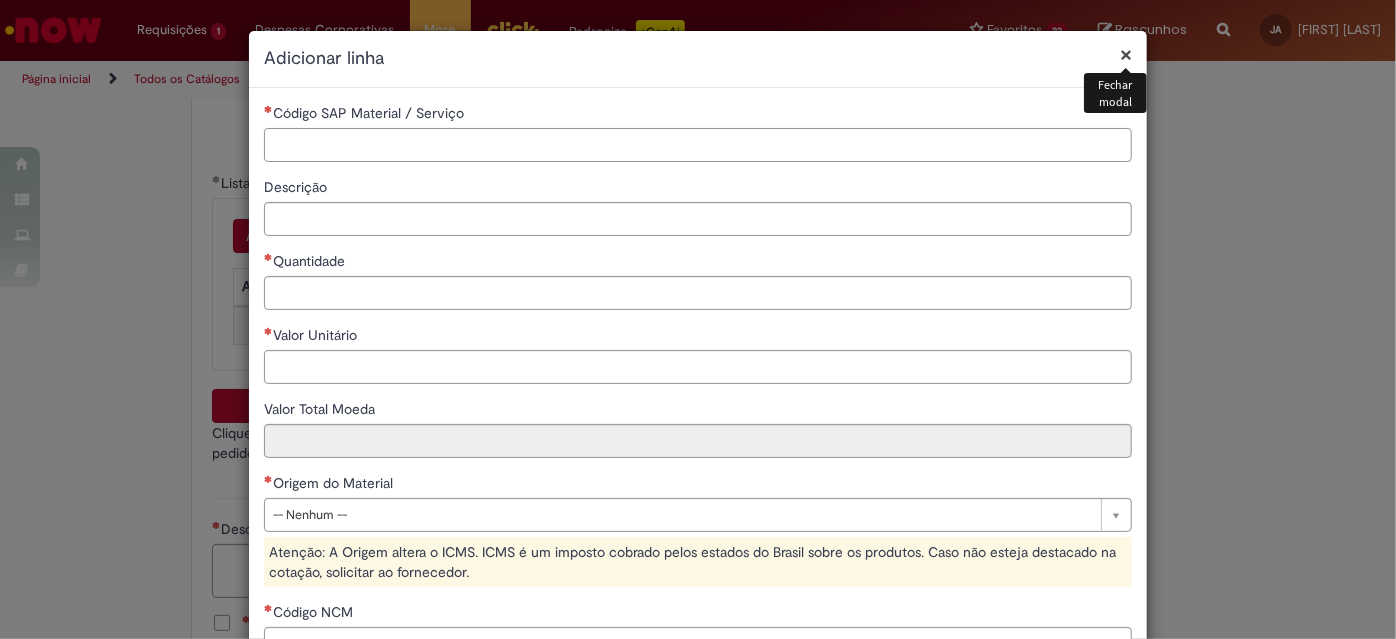 click on "Código SAP Material / Serviço" at bounding box center (698, 145) 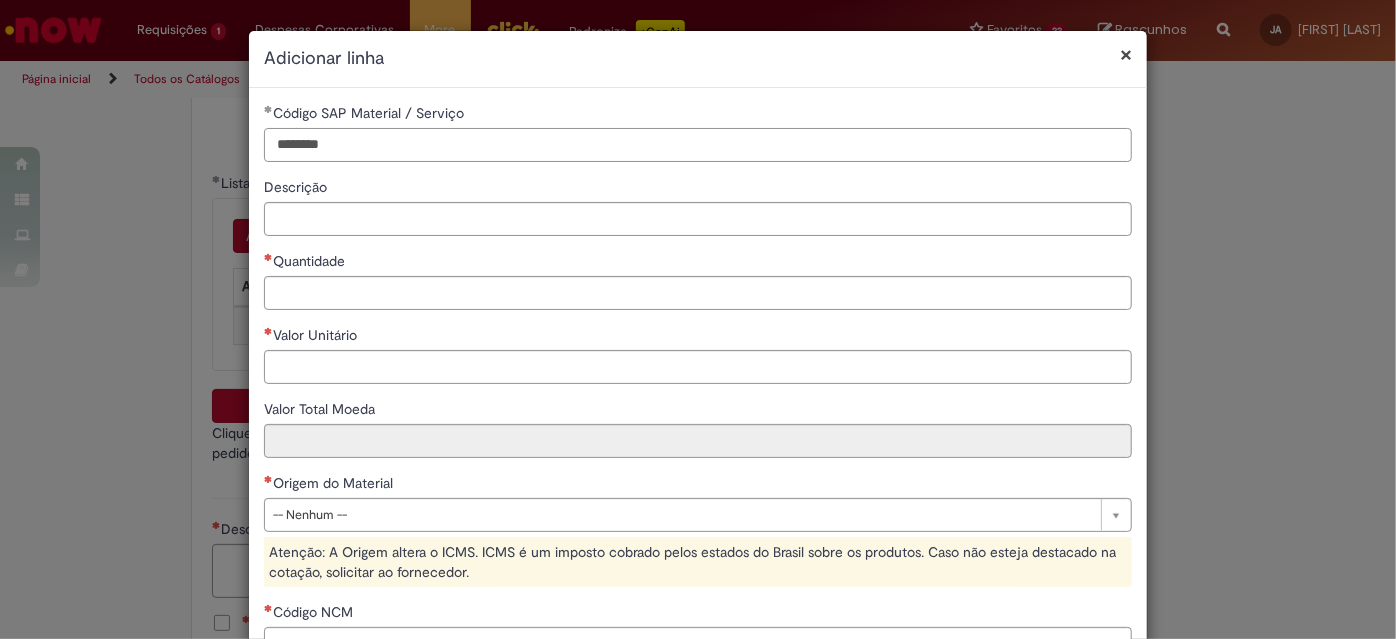 type on "********" 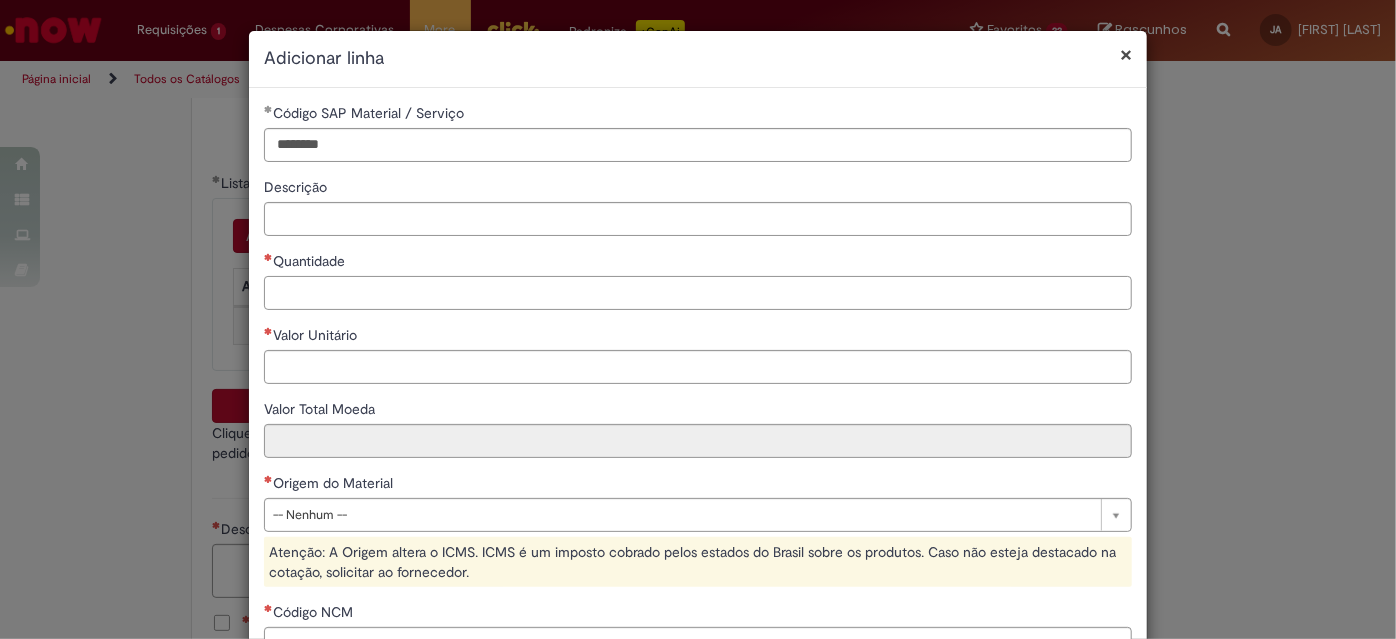 click on "Quantidade" at bounding box center (698, 293) 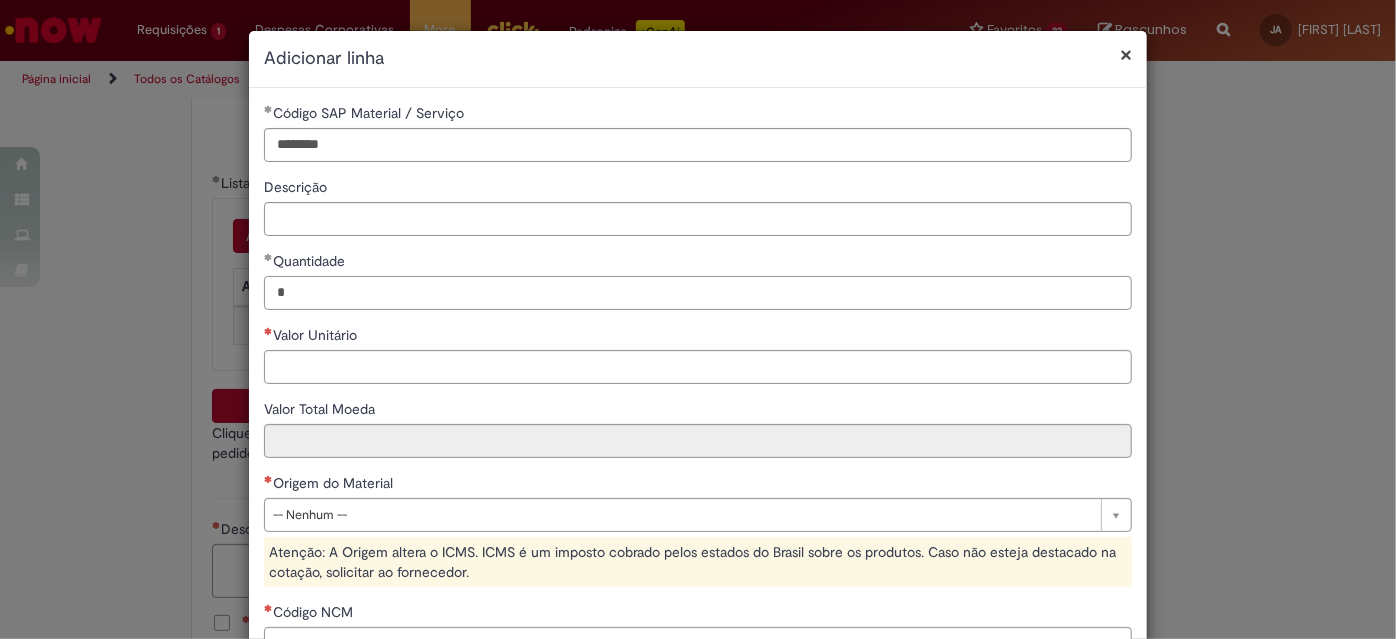type on "*" 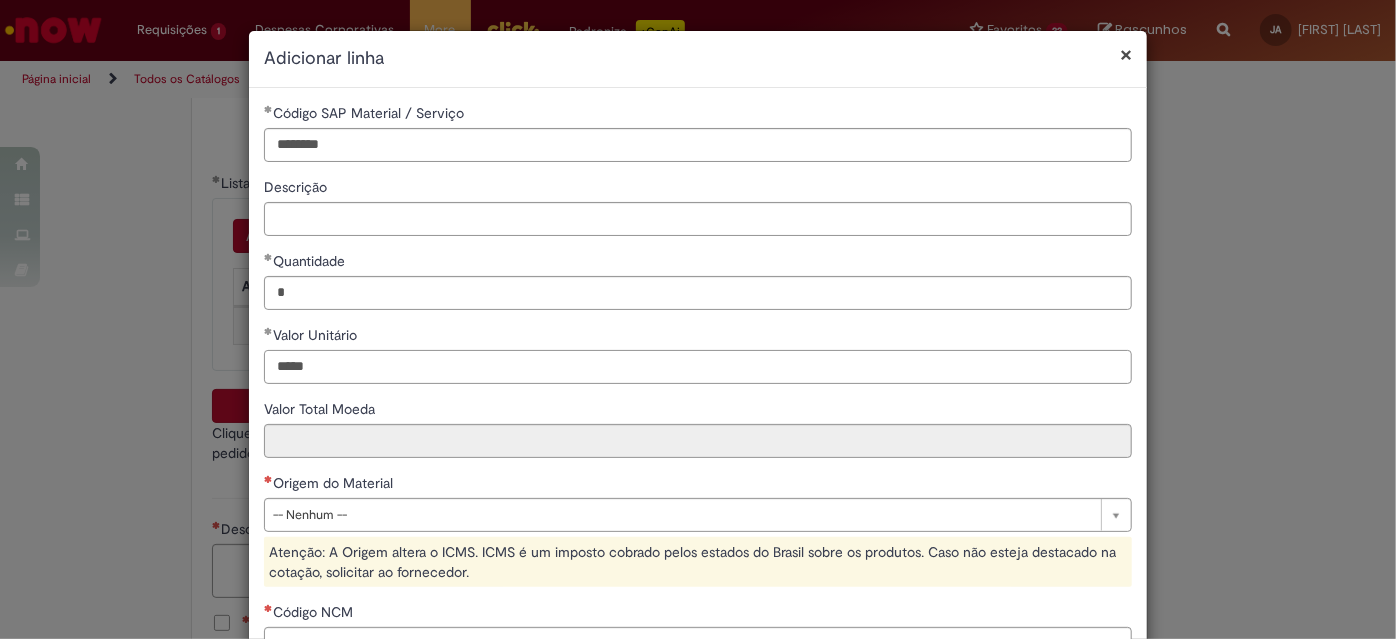 type on "*****" 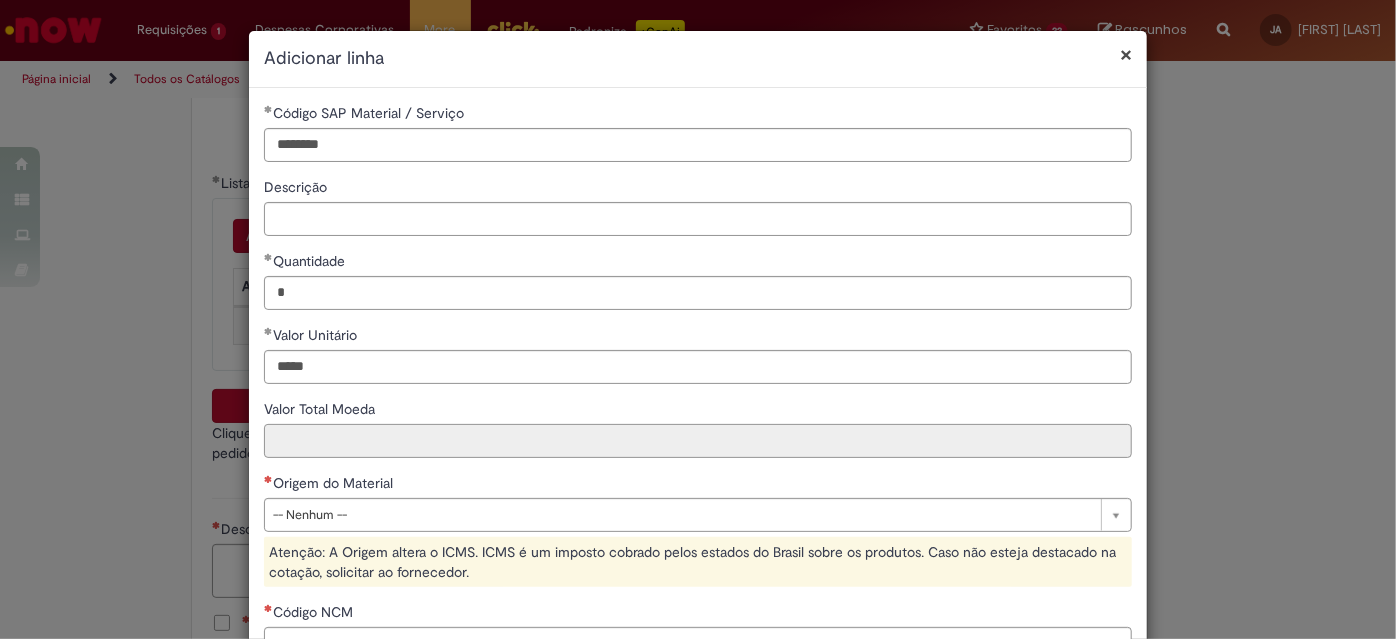 type on "******" 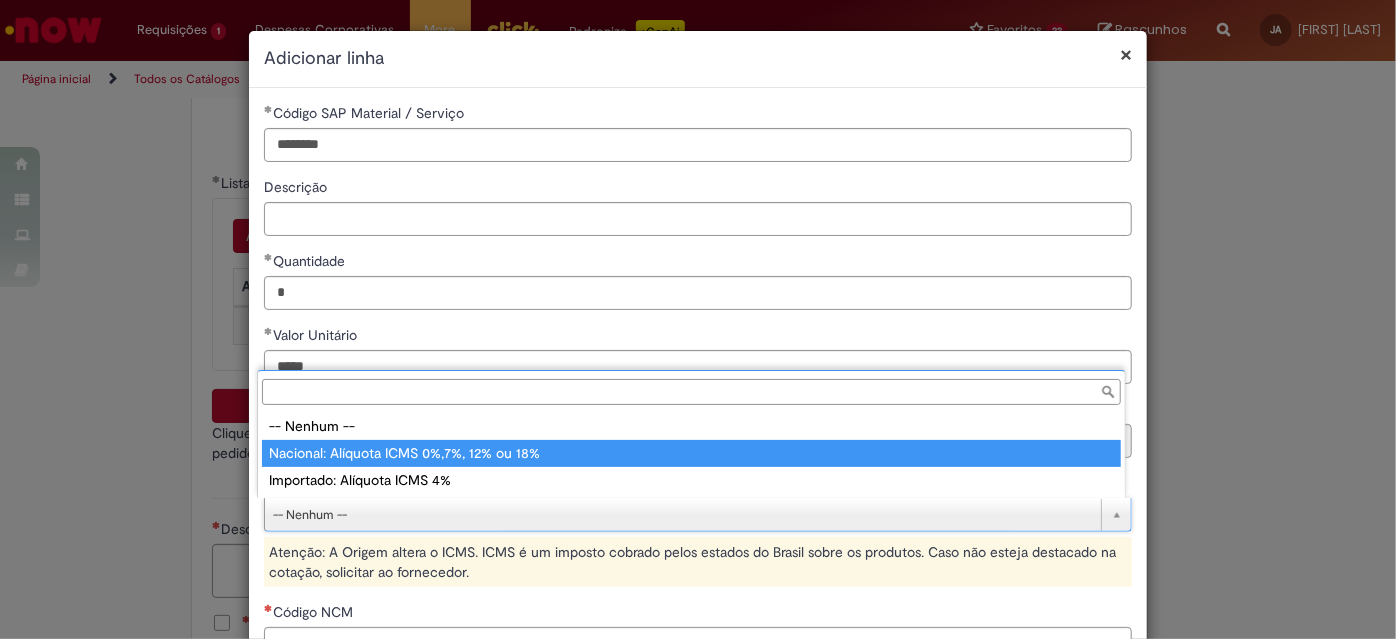 type on "**********" 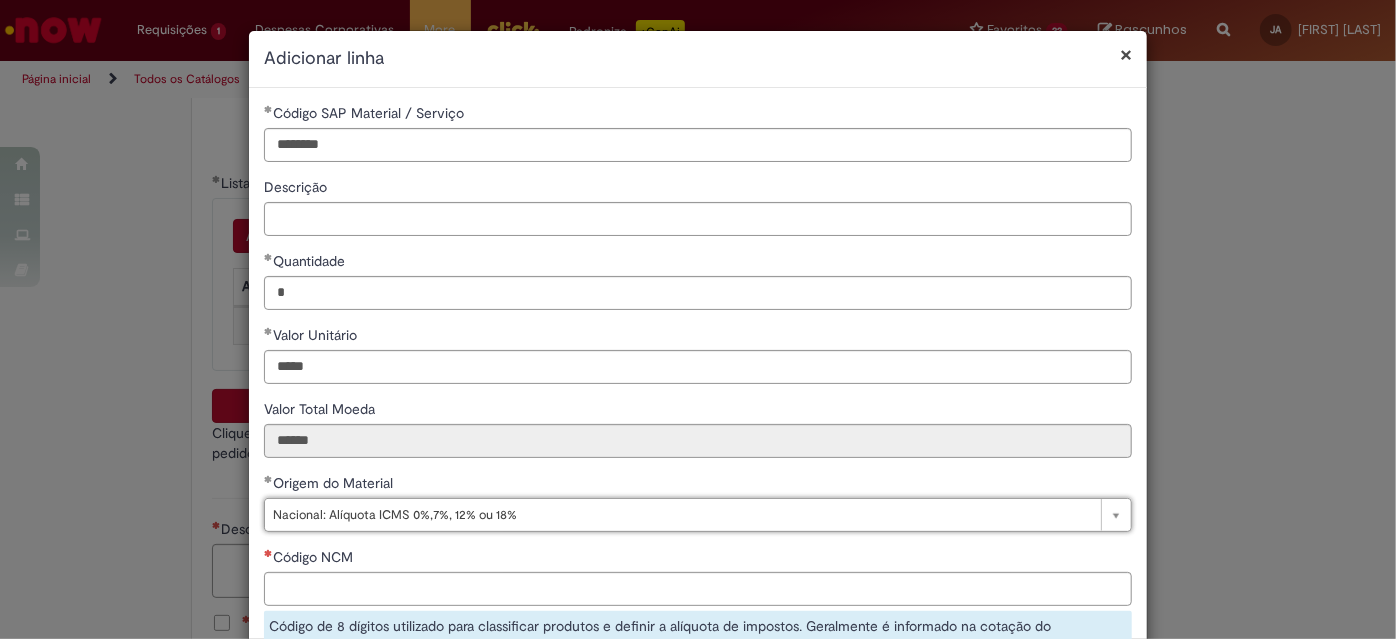 scroll, scrollTop: 293, scrollLeft: 0, axis: vertical 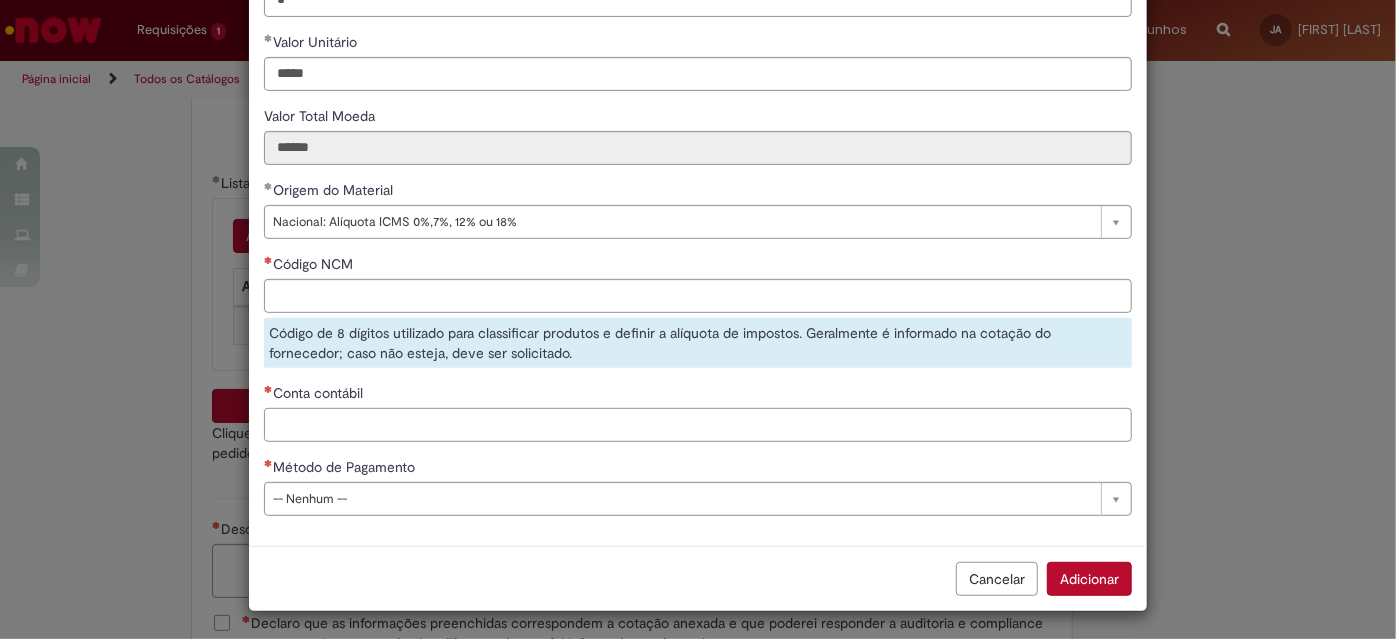 click on "Conta contábil" at bounding box center (698, 425) 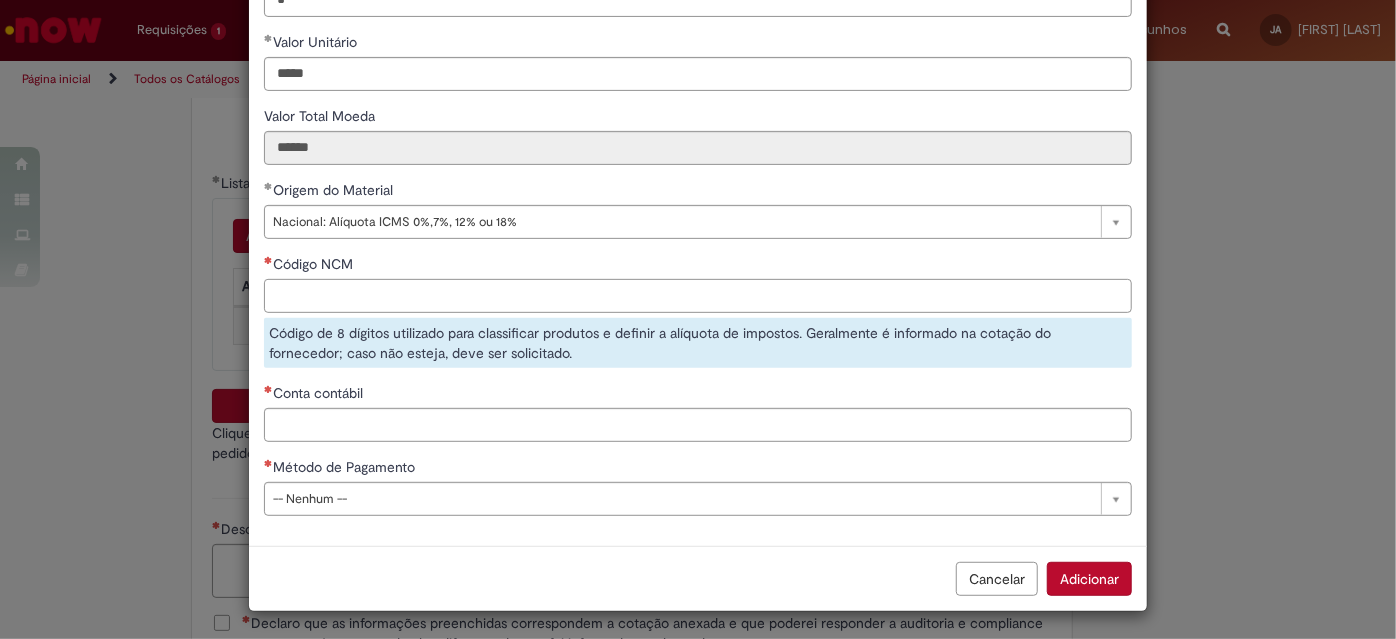 click on "Código NCM" at bounding box center (698, 296) 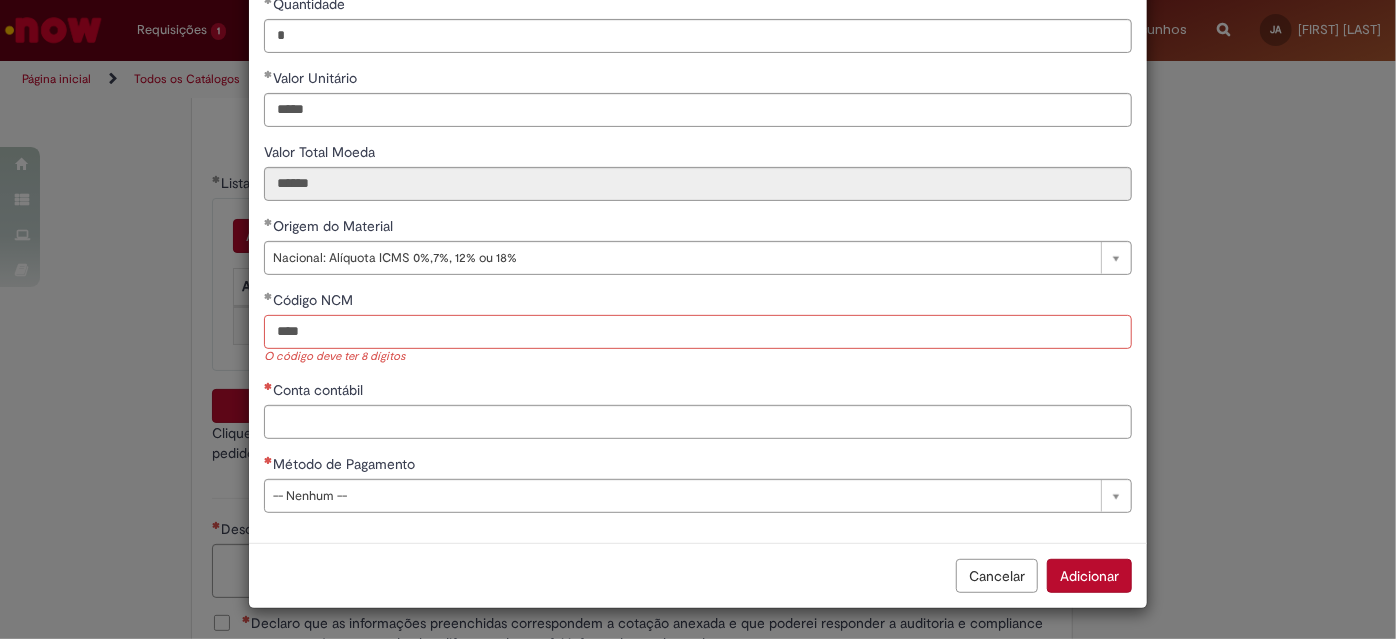 scroll, scrollTop: 255, scrollLeft: 0, axis: vertical 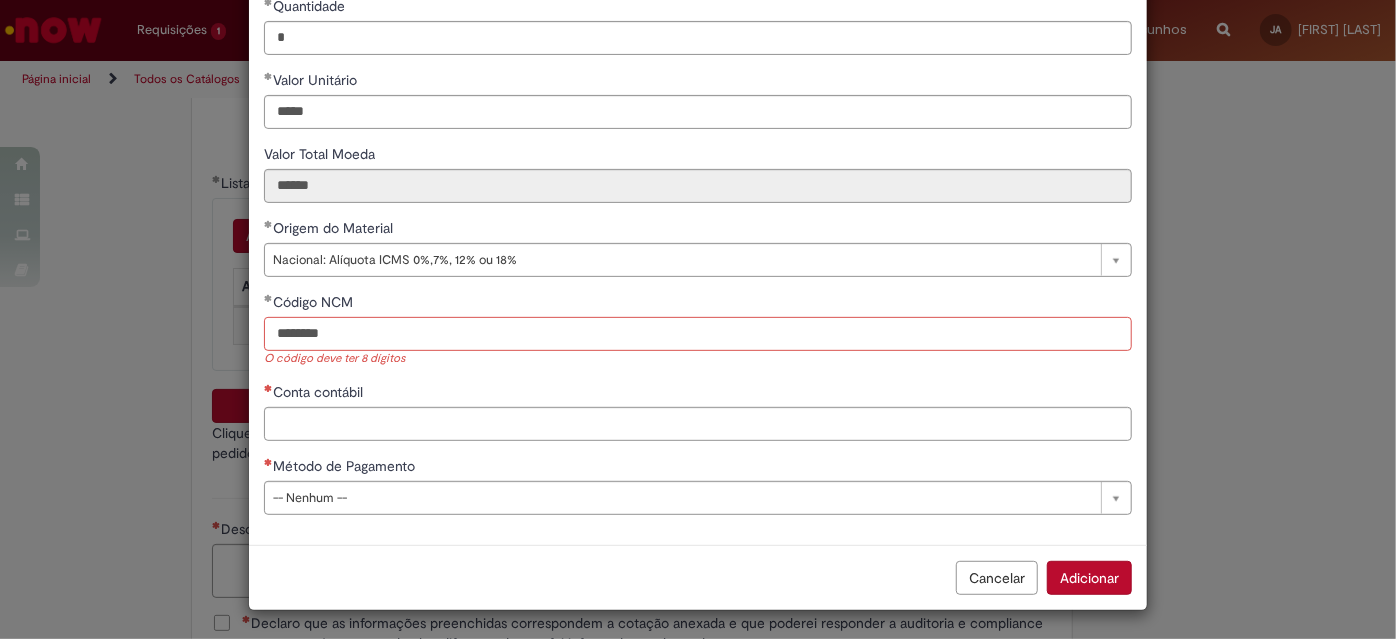 type on "********" 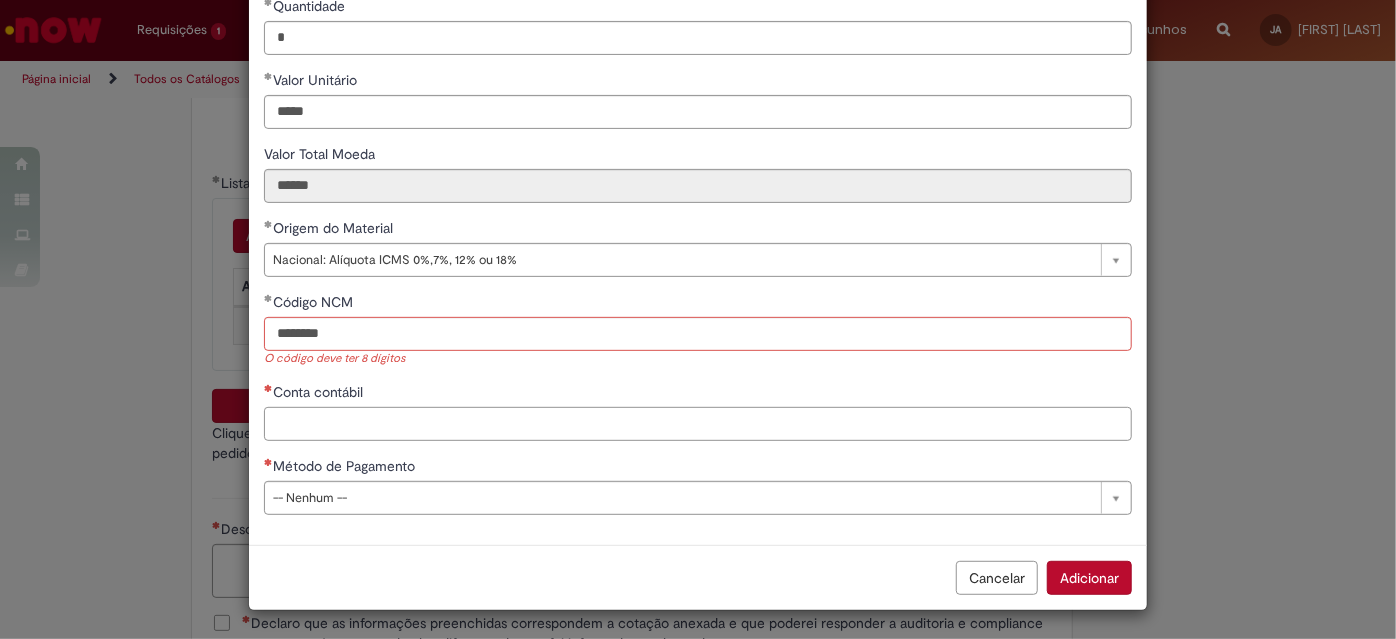 click on "Conta contábil" at bounding box center (698, 424) 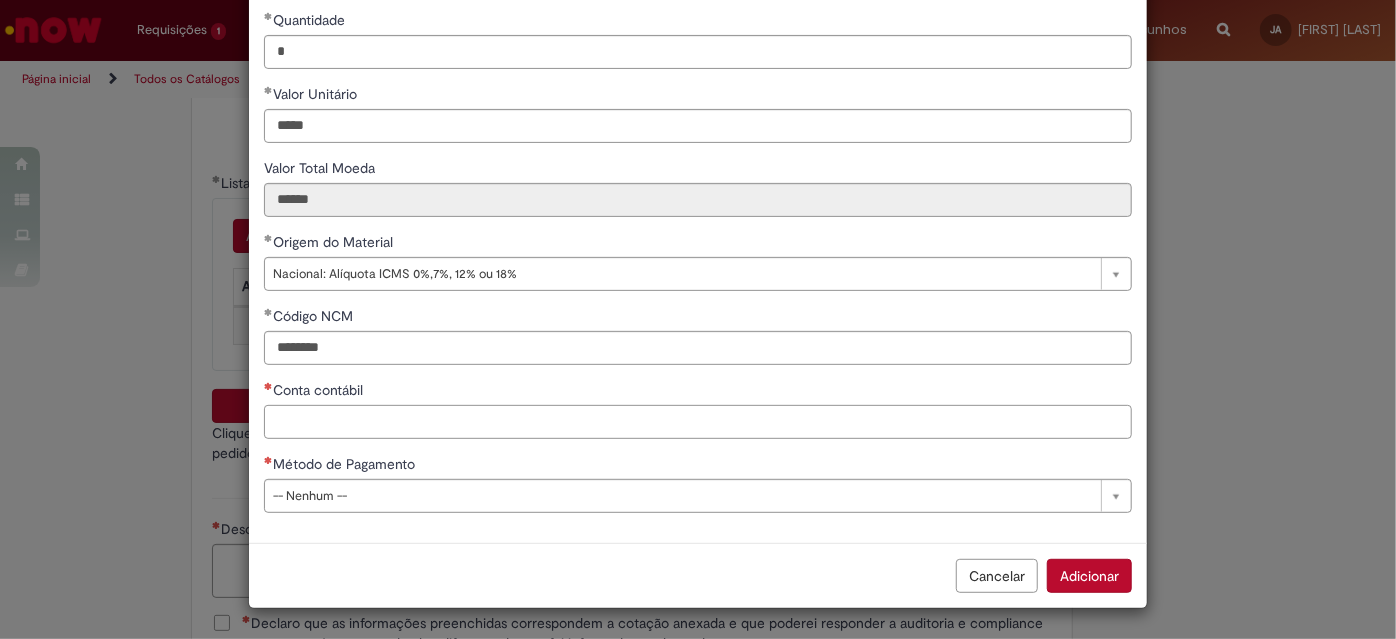 scroll, scrollTop: 238, scrollLeft: 0, axis: vertical 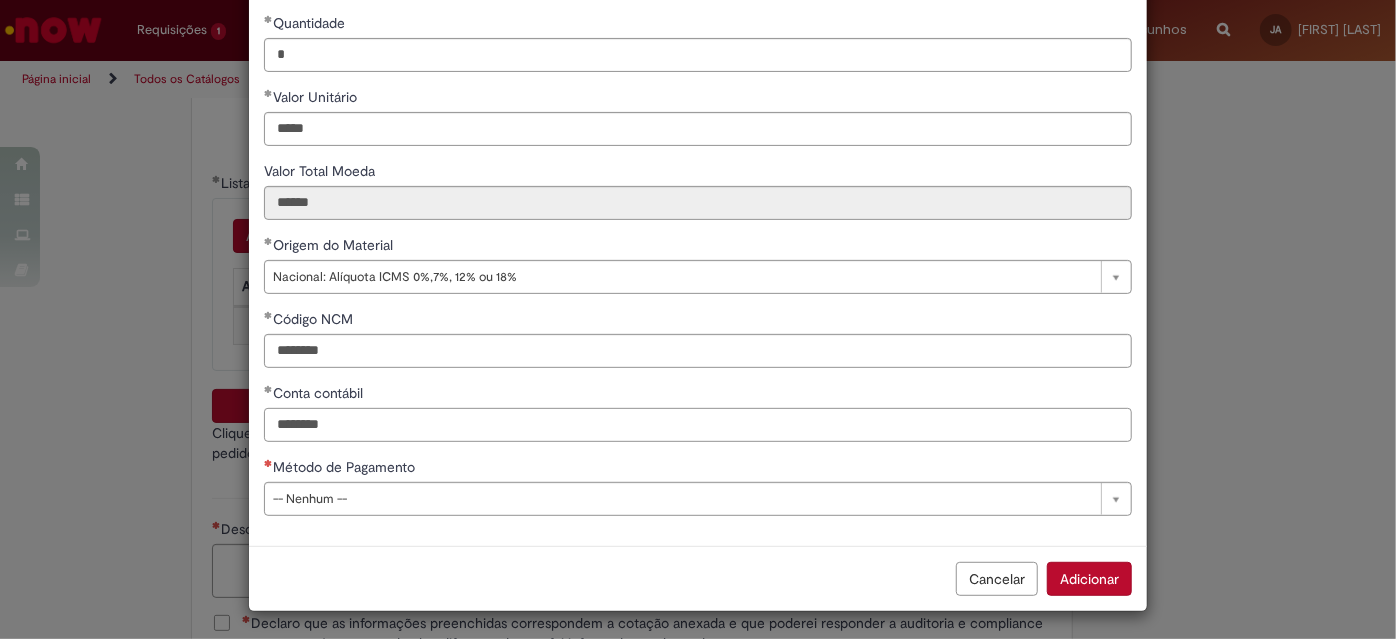 type on "********" 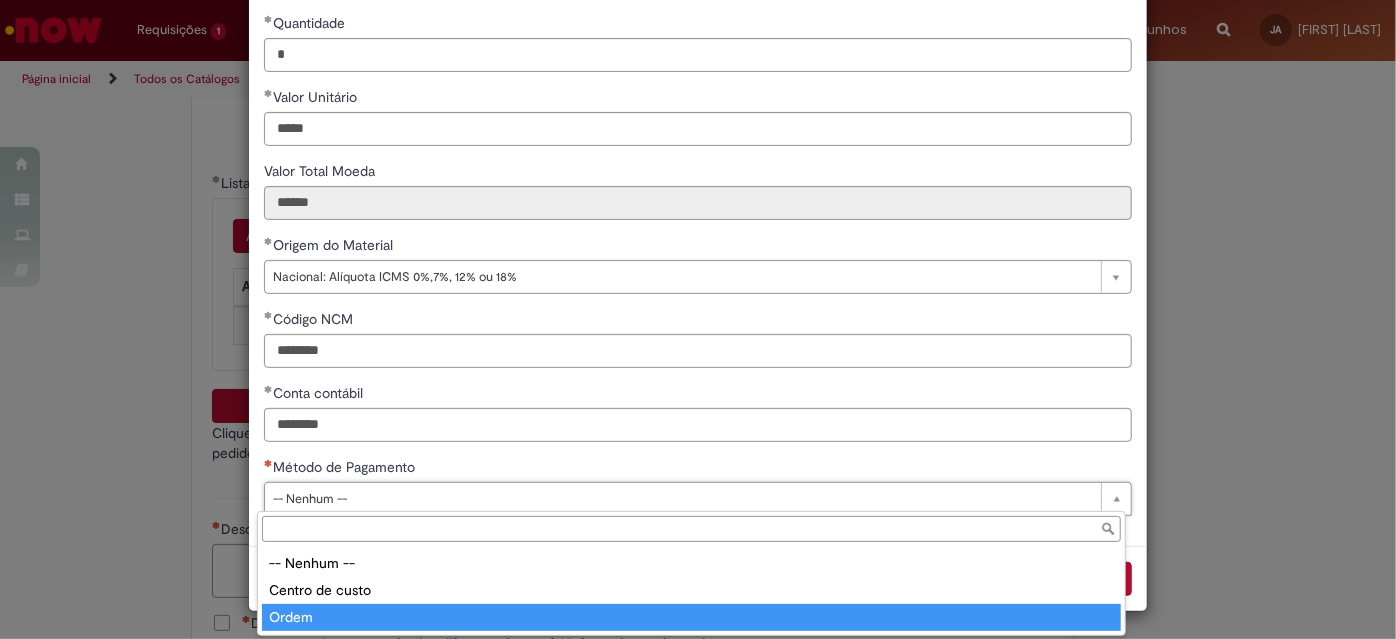 drag, startPoint x: 306, startPoint y: 607, endPoint x: 306, endPoint y: 596, distance: 11 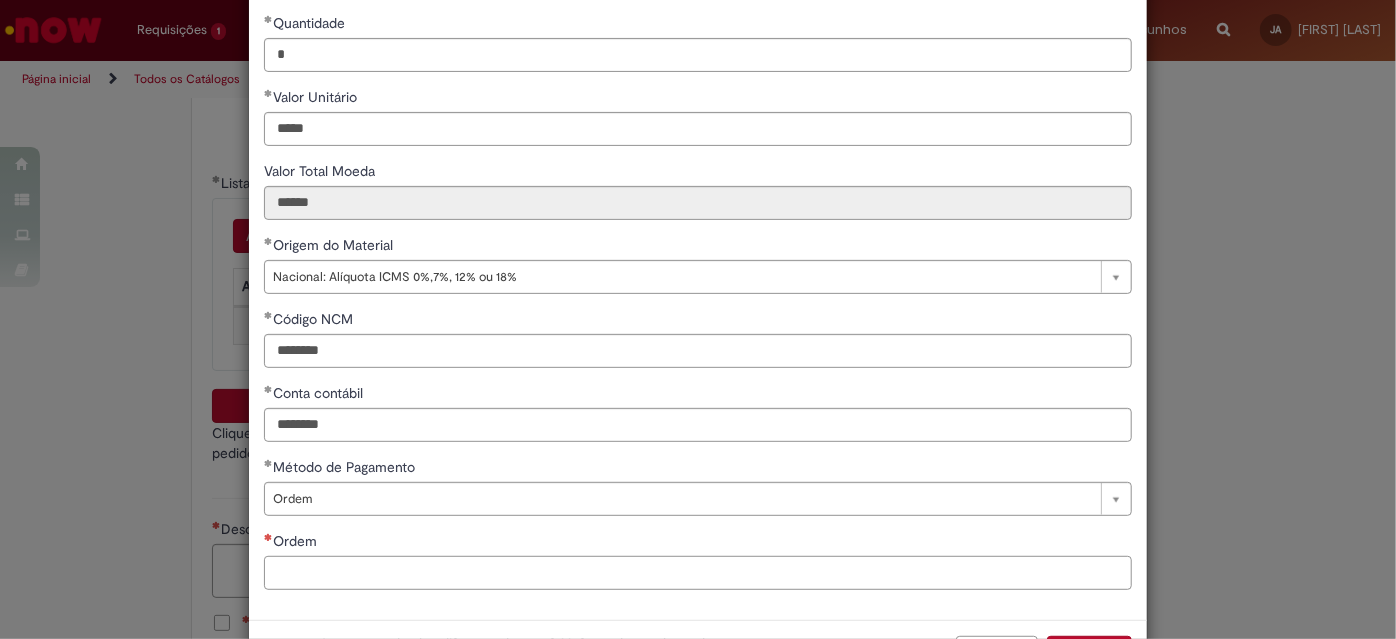 click on "Ordem" at bounding box center [698, 573] 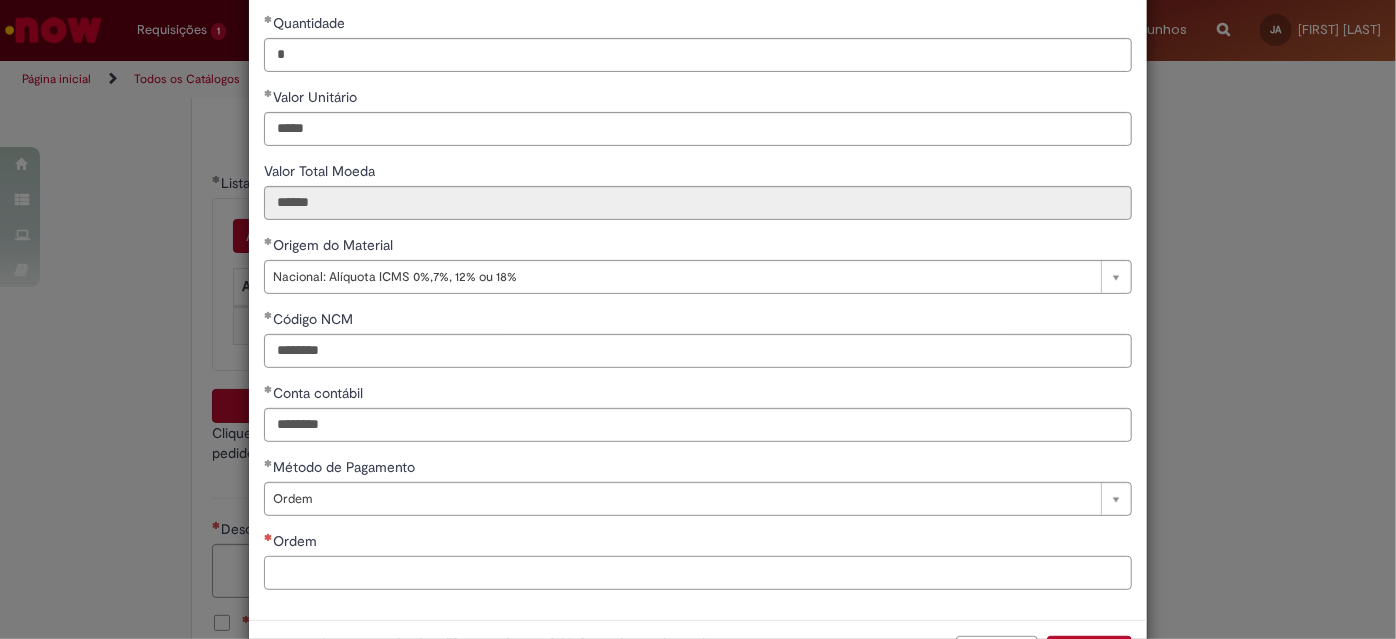 click on "Ordem" at bounding box center [698, 573] 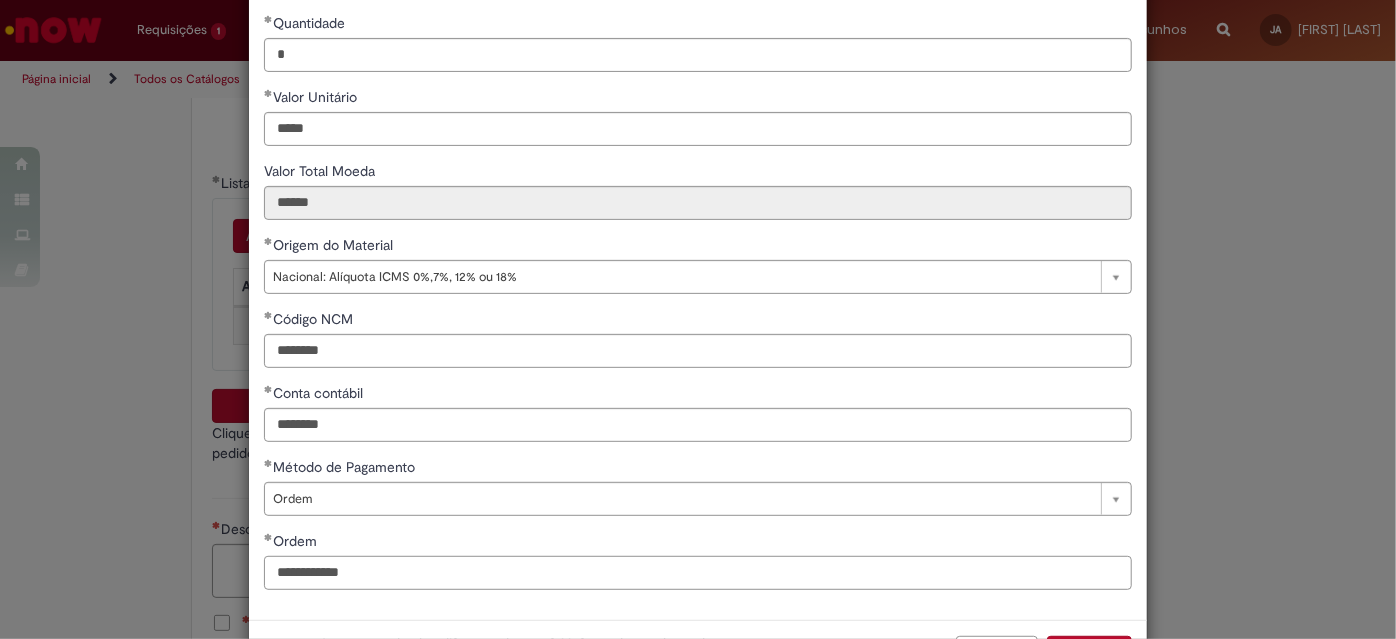 scroll, scrollTop: 312, scrollLeft: 0, axis: vertical 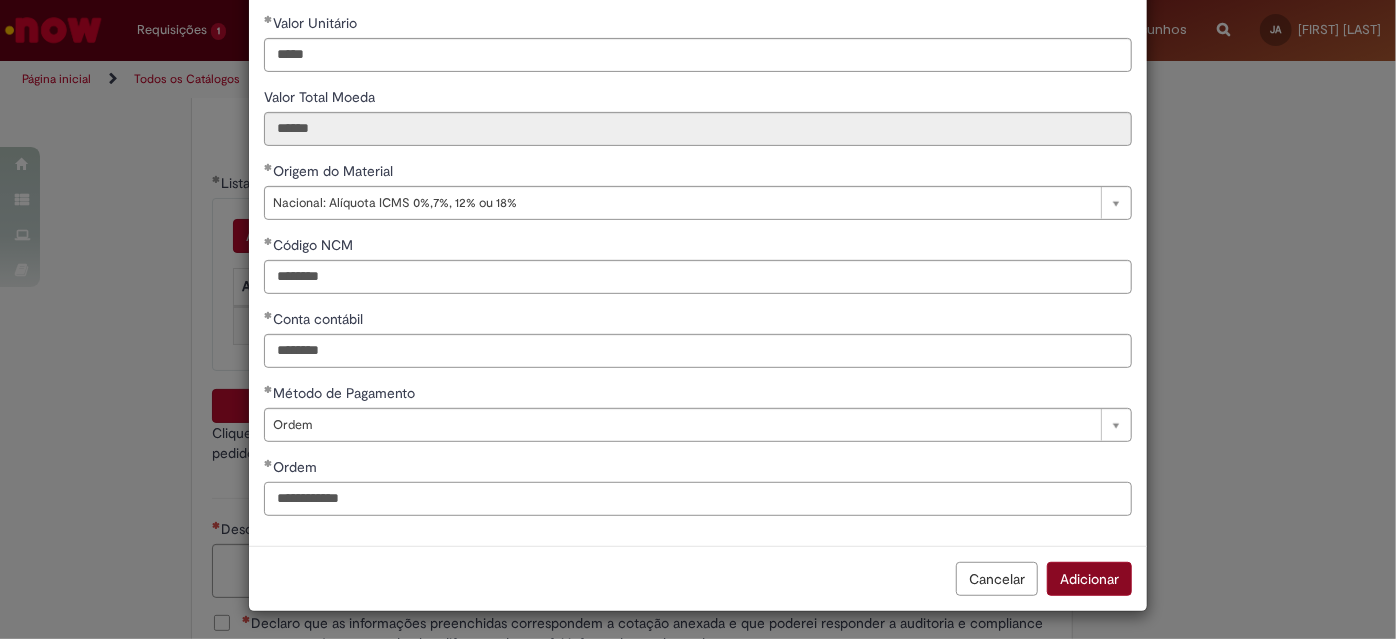 type on "**********" 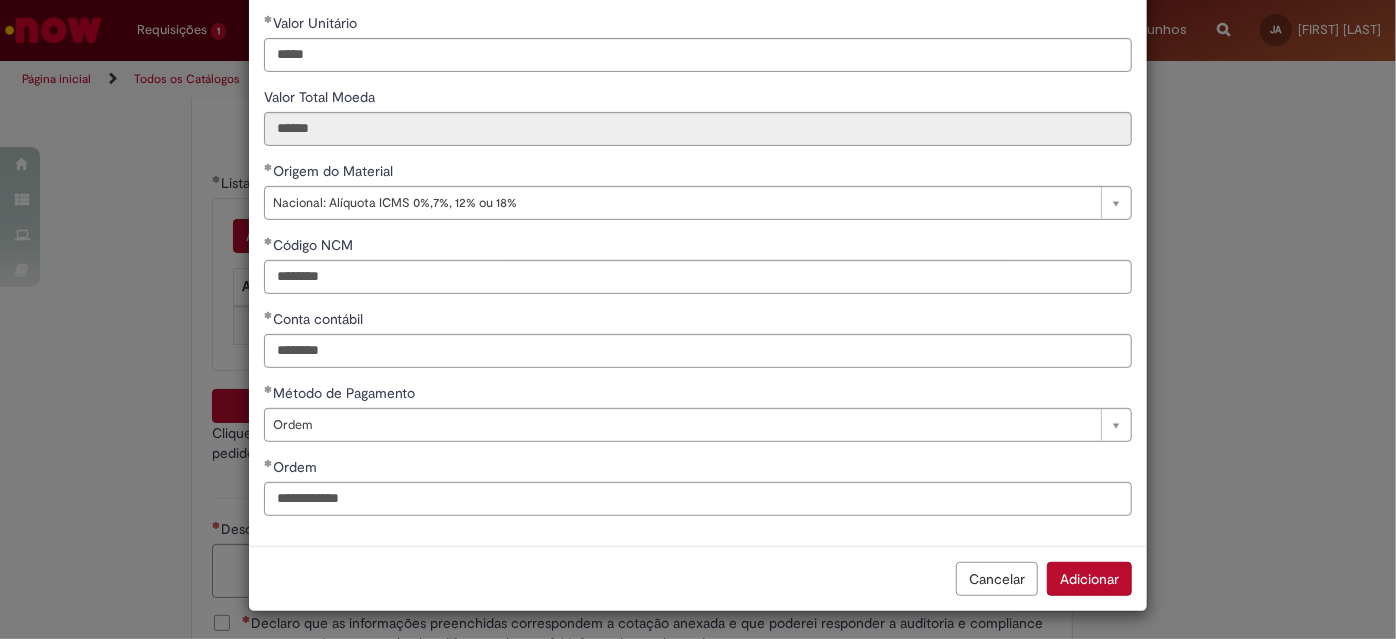 drag, startPoint x: 1058, startPoint y: 571, endPoint x: 1037, endPoint y: 570, distance: 21.023796 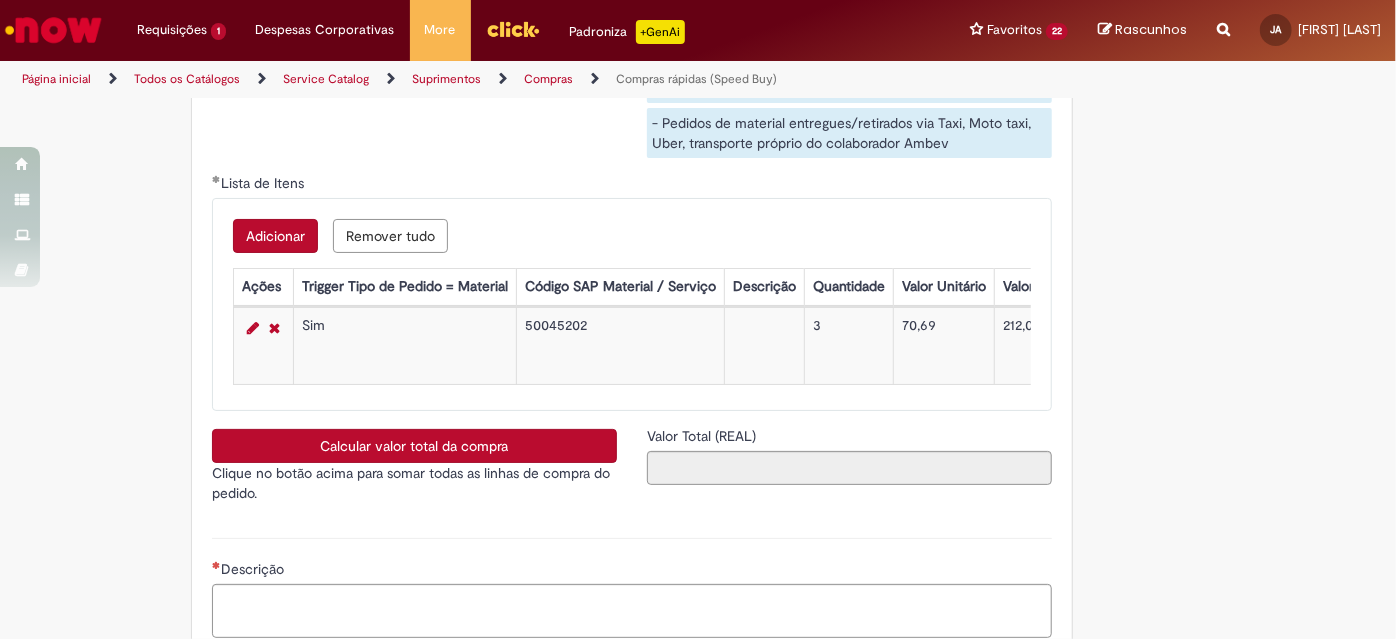 click on "Adicionar" at bounding box center [275, 236] 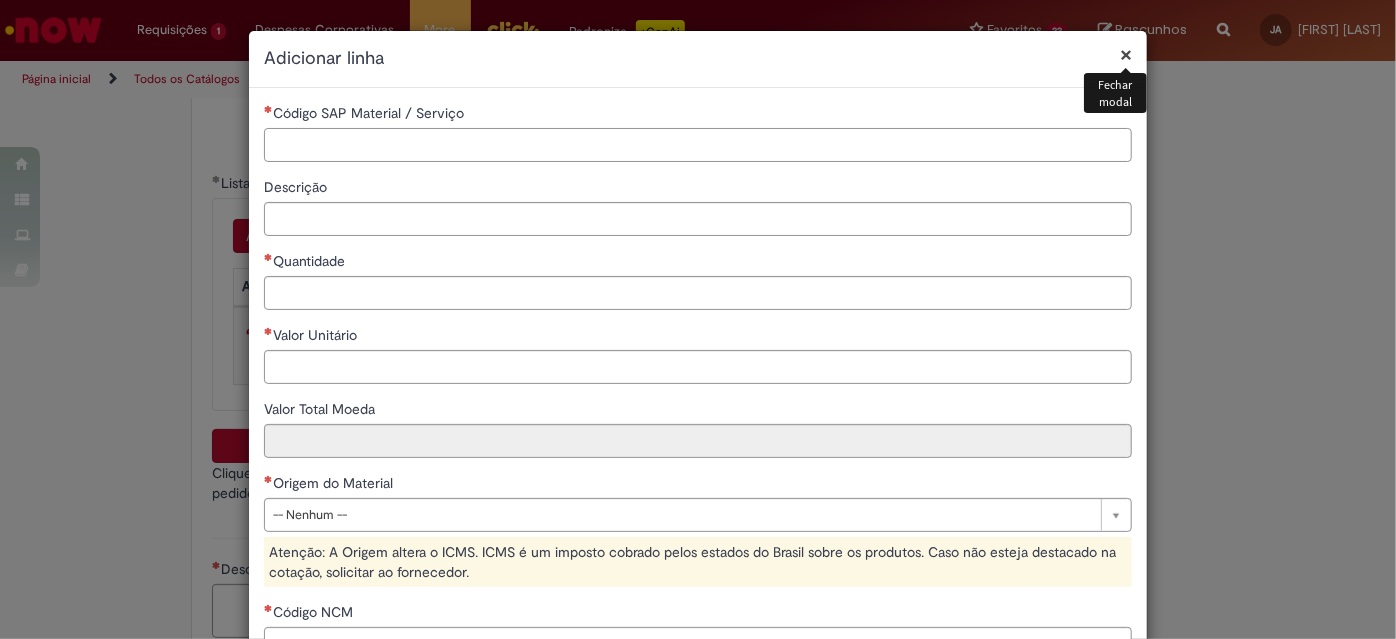 click on "Código SAP Material / Serviço" at bounding box center [698, 145] 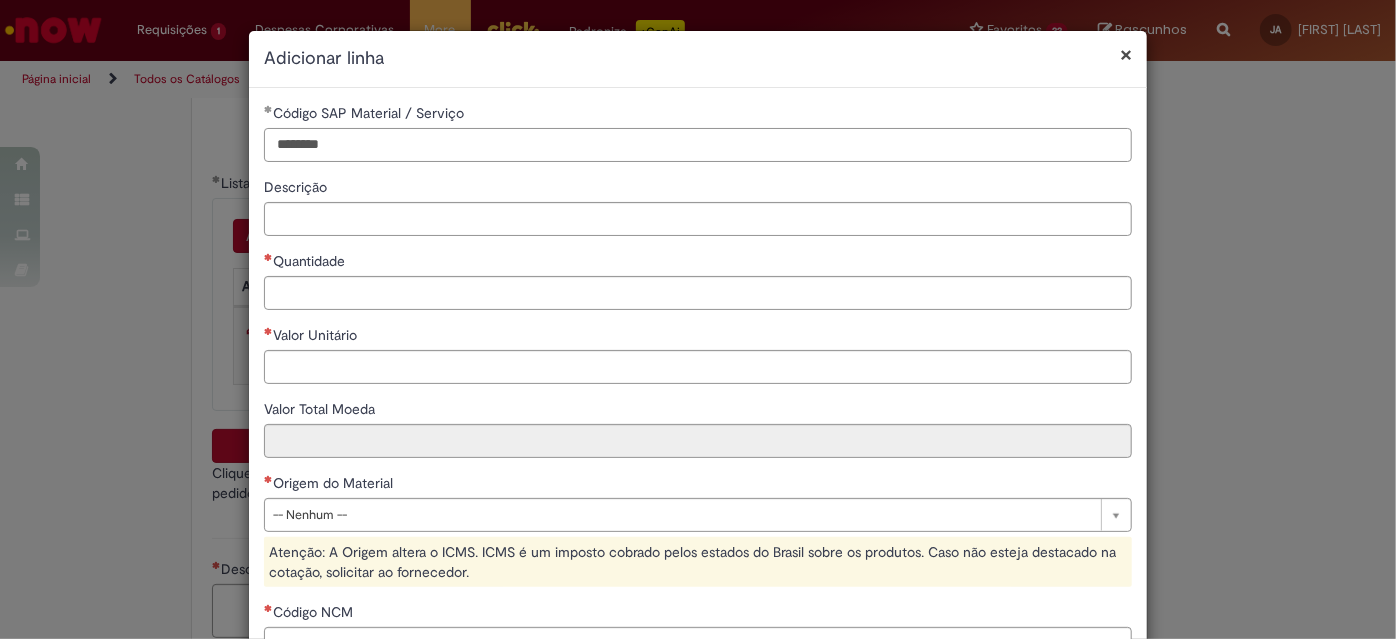 type on "********" 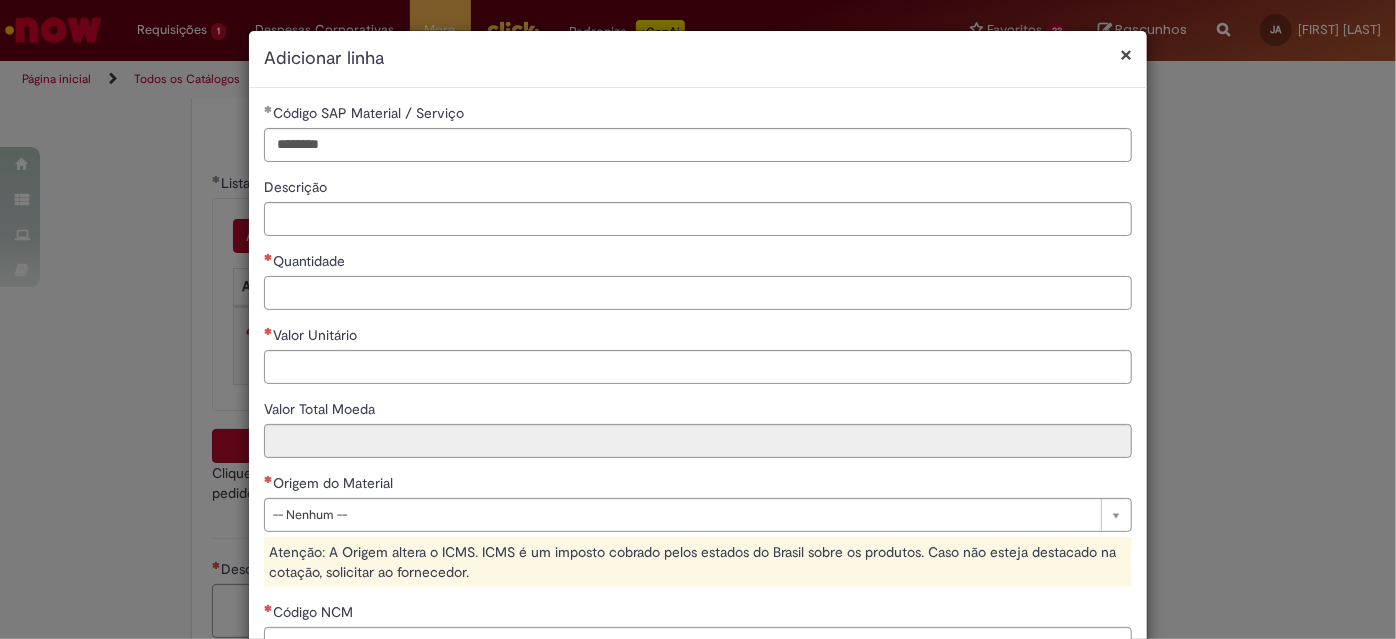click on "Quantidade" at bounding box center [698, 293] 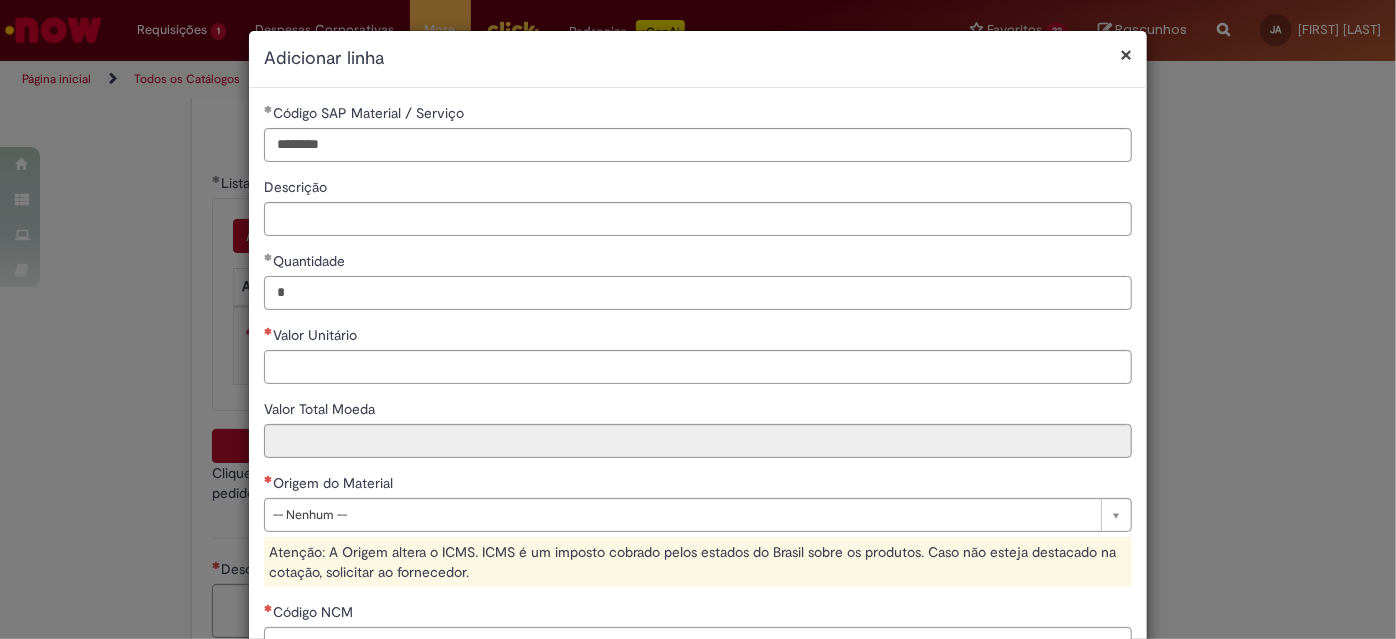 type on "*" 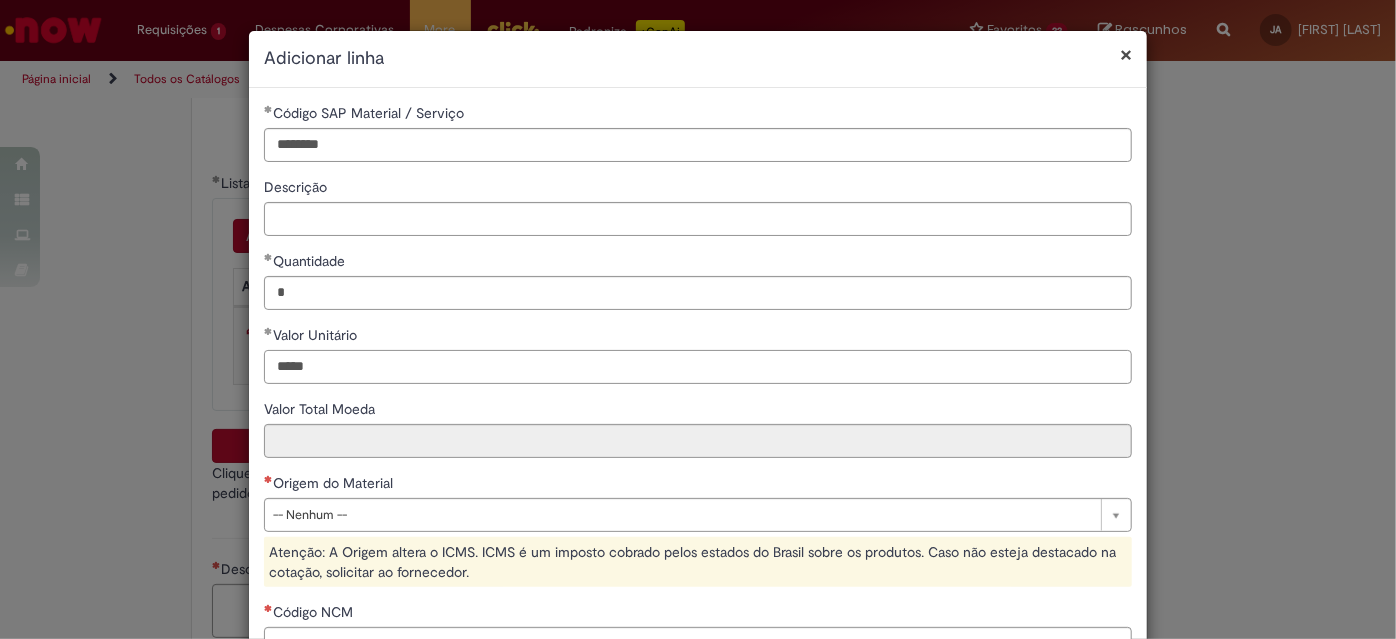 type on "*****" 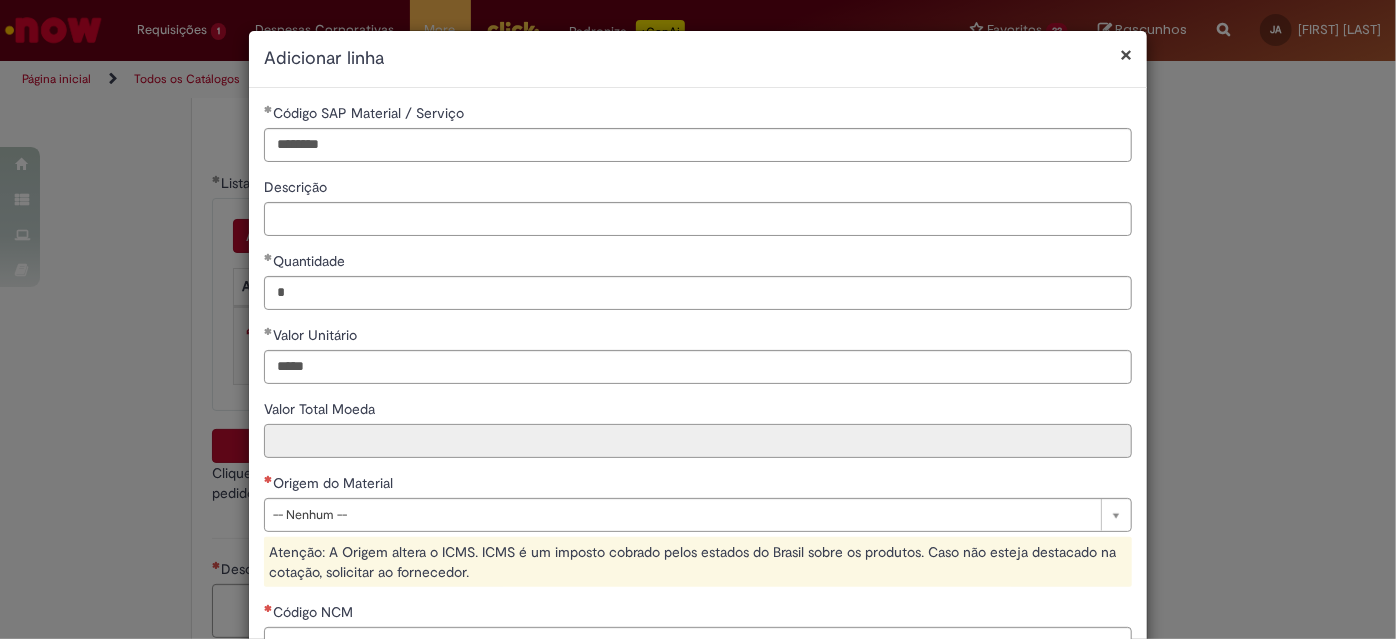 type on "******" 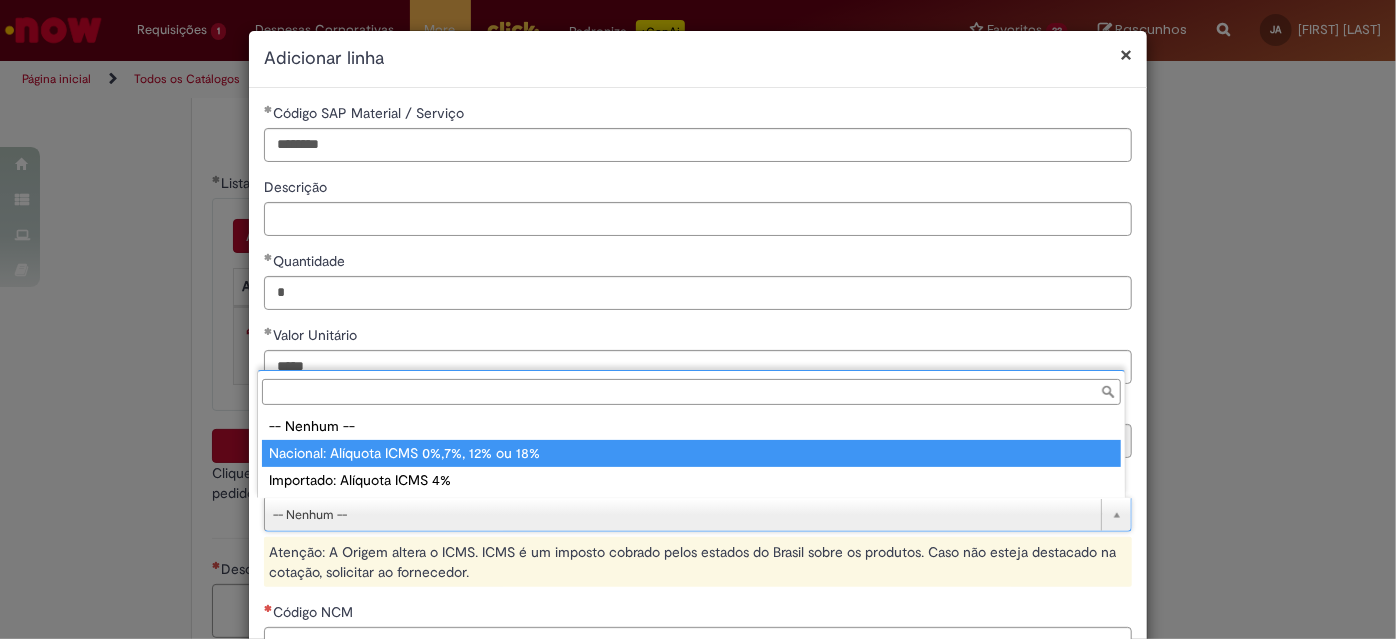 type on "**********" 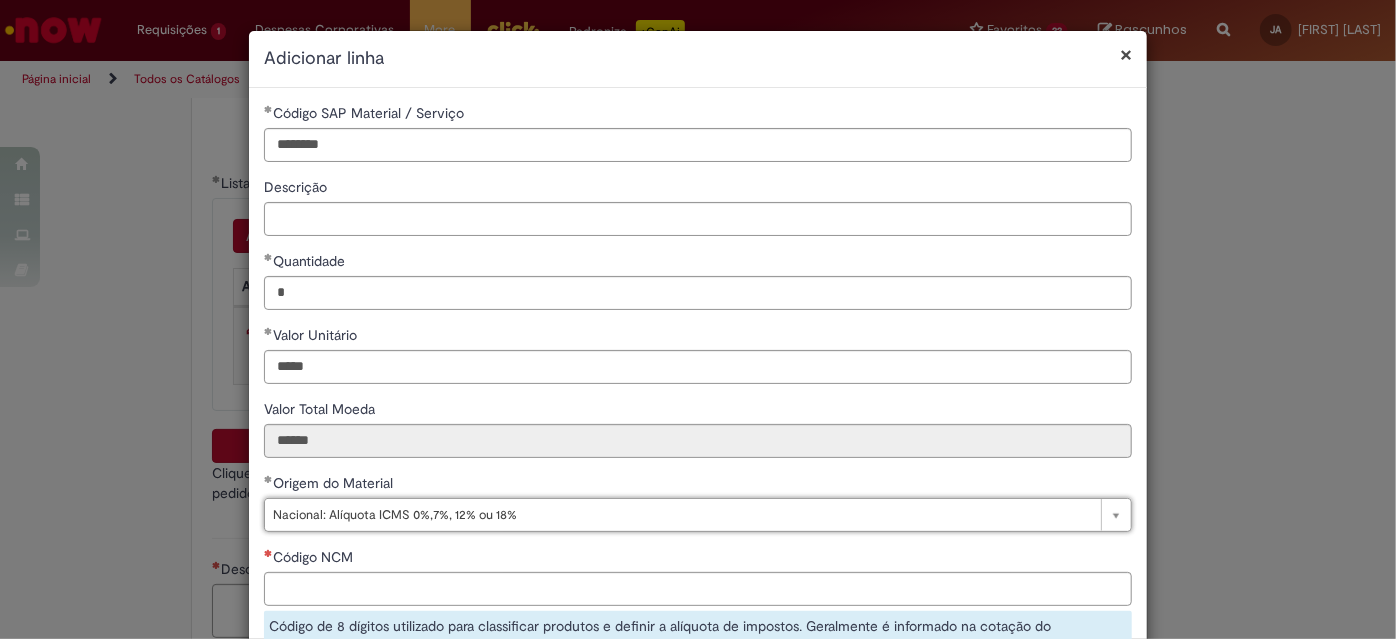 scroll, scrollTop: 293, scrollLeft: 0, axis: vertical 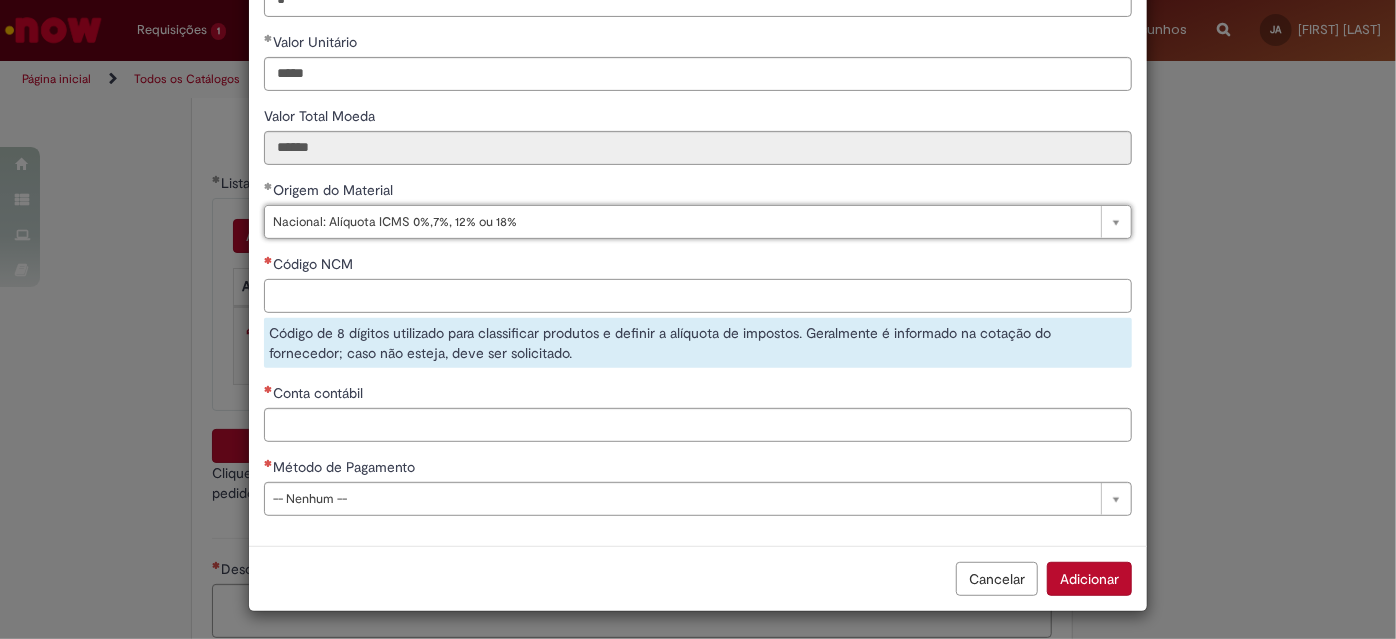 click on "Código NCM" at bounding box center (698, 296) 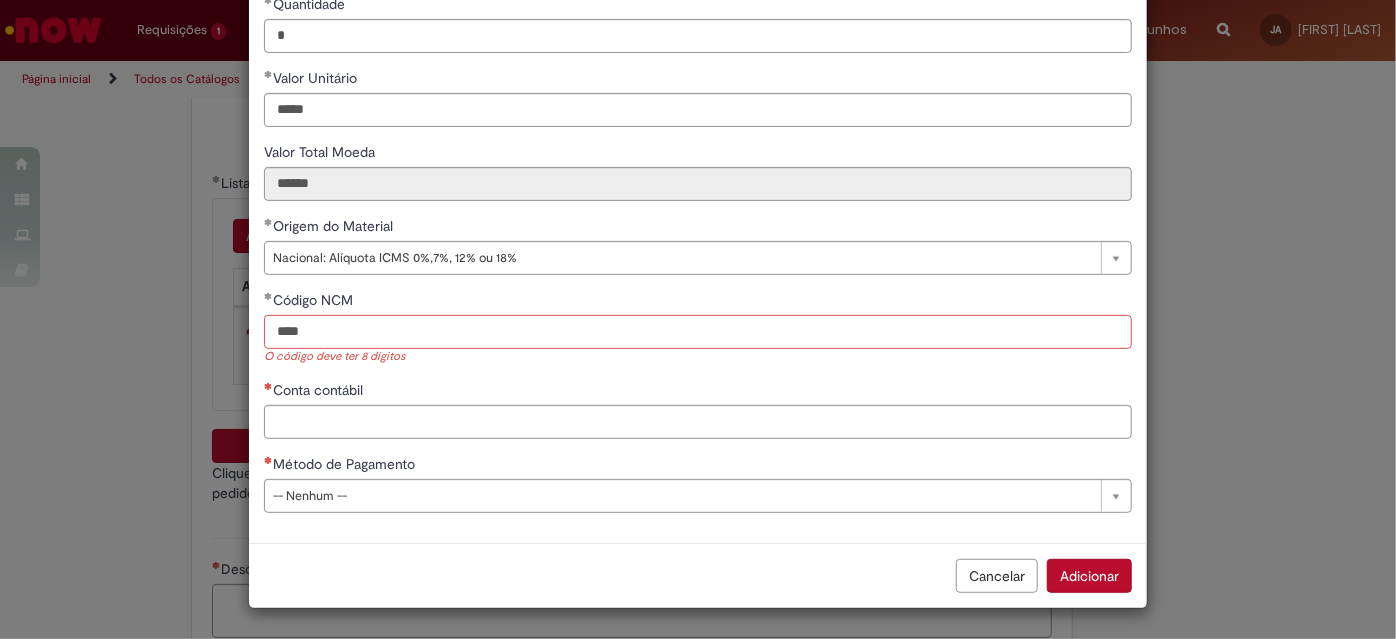 scroll, scrollTop: 255, scrollLeft: 0, axis: vertical 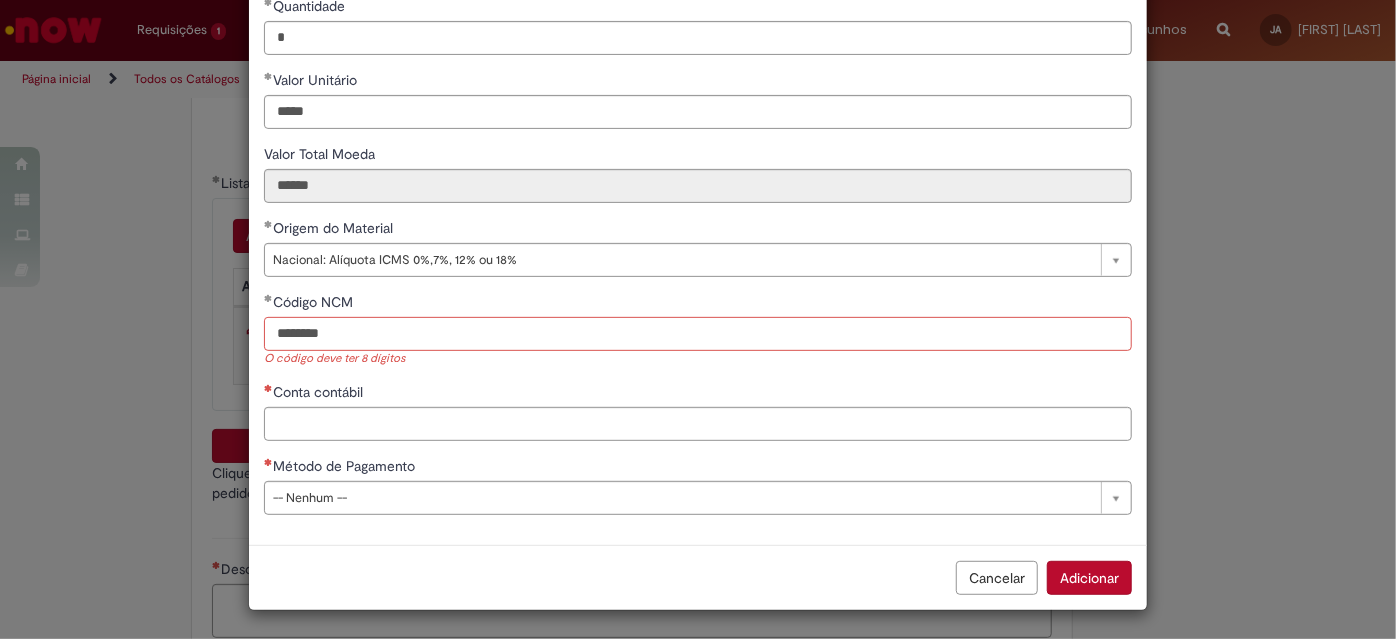 type on "********" 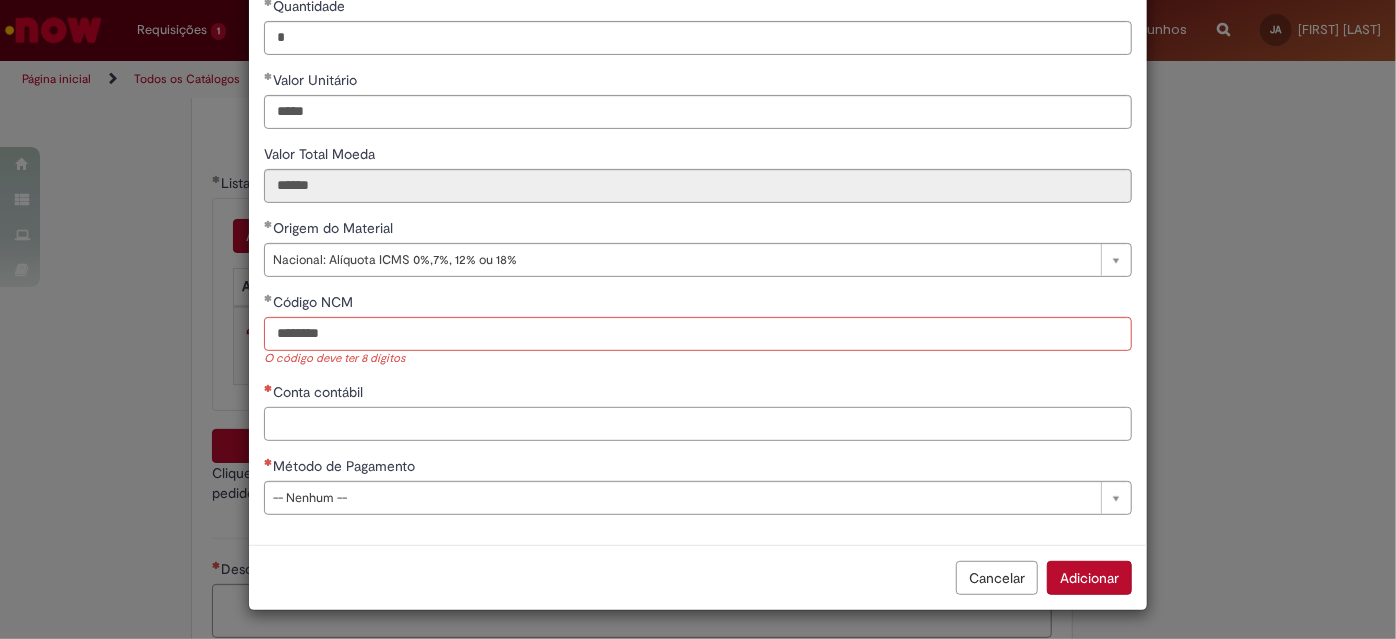 scroll, scrollTop: 238, scrollLeft: 0, axis: vertical 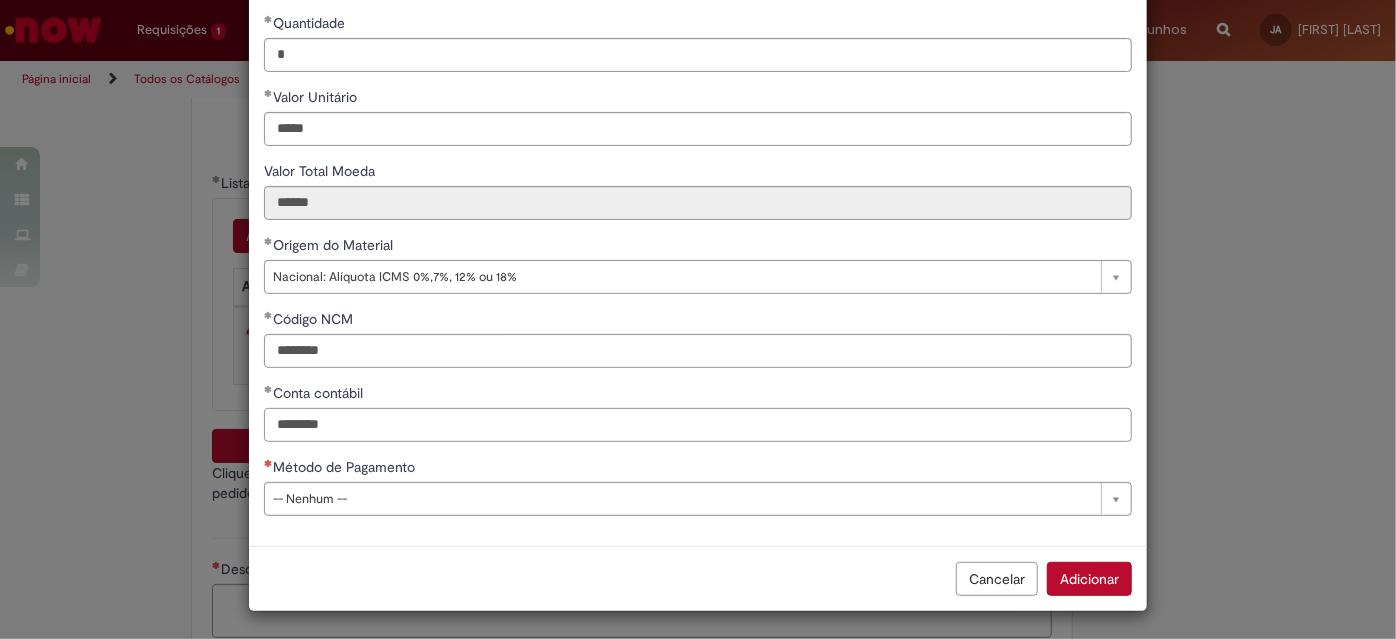 type on "********" 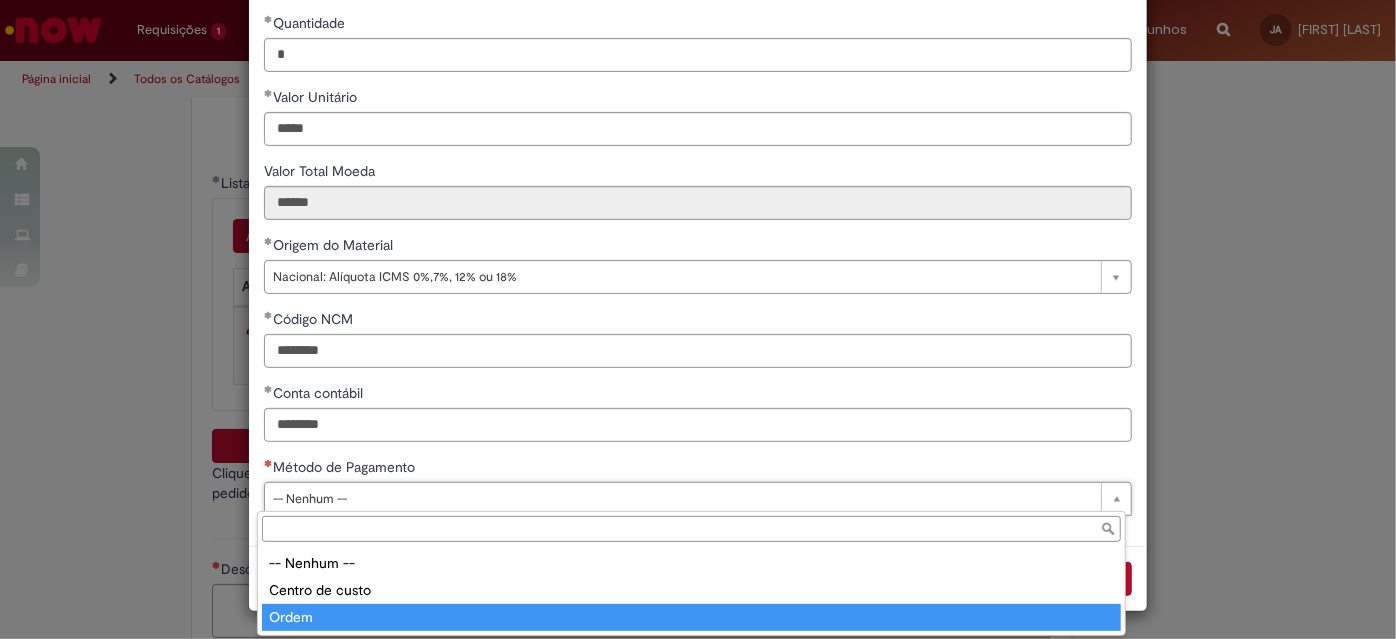 drag, startPoint x: 296, startPoint y: 612, endPoint x: 295, endPoint y: 598, distance: 14.035668 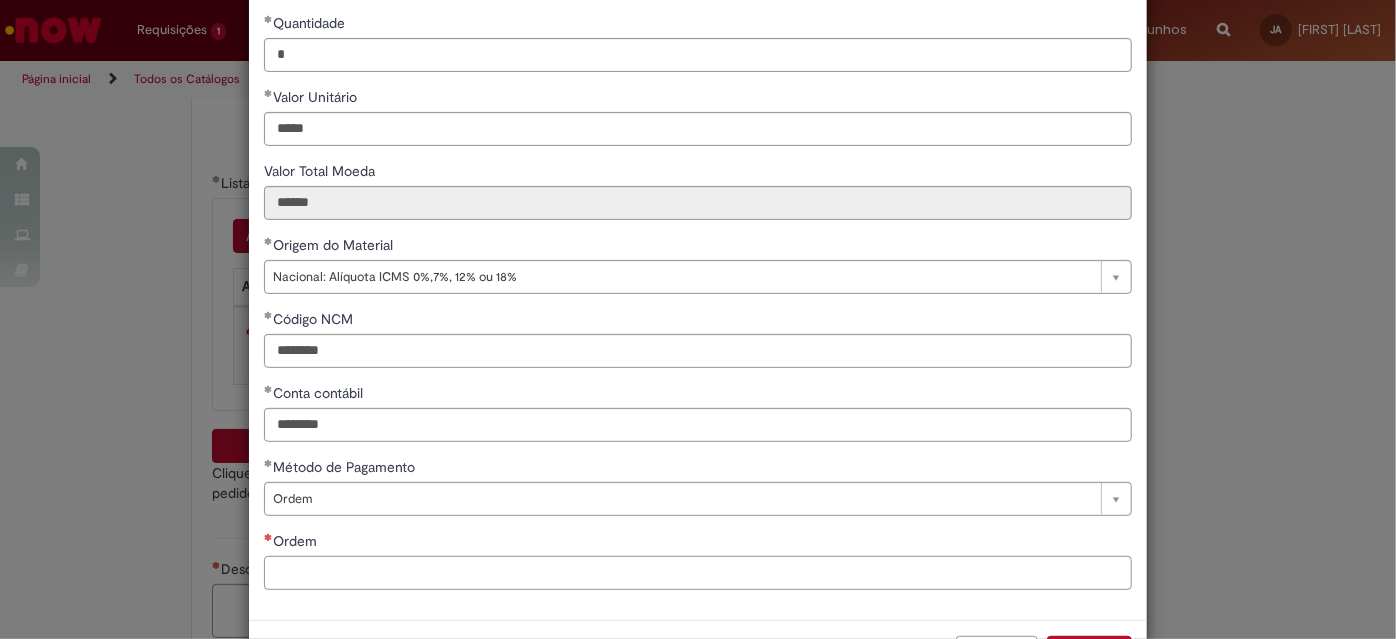 drag, startPoint x: 304, startPoint y: 574, endPoint x: 284, endPoint y: 568, distance: 20.880613 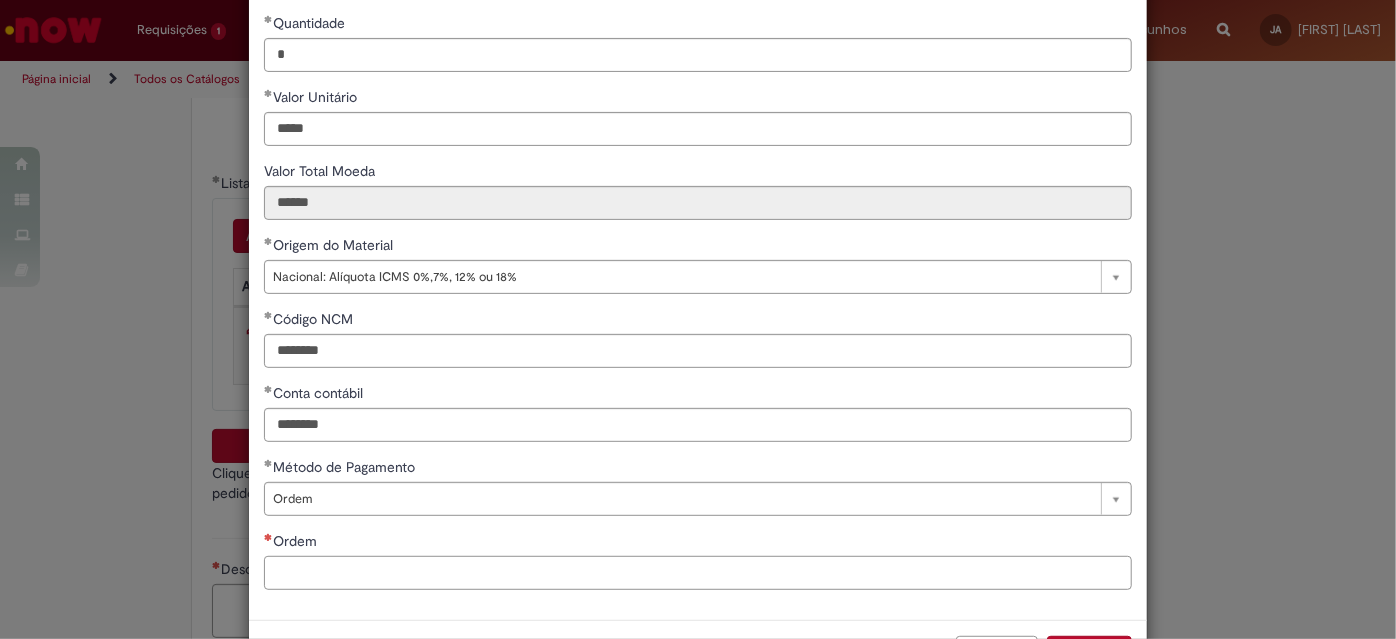 click on "Ordem" at bounding box center (698, 573) 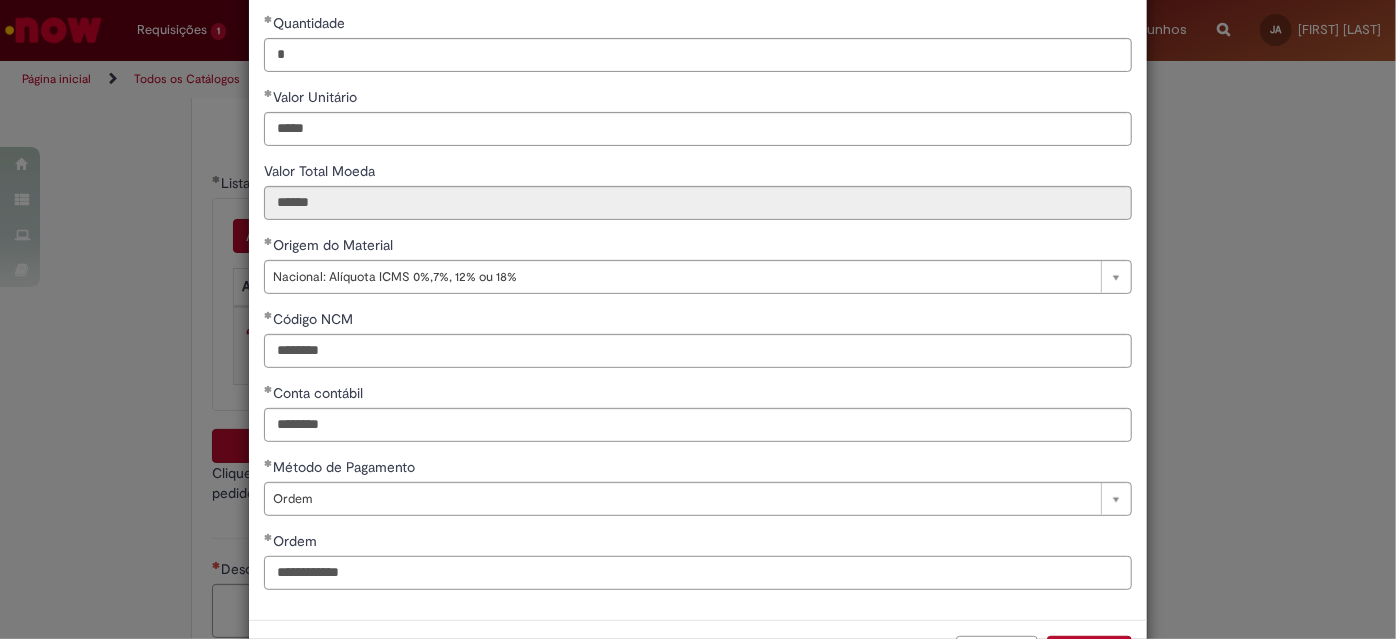 scroll, scrollTop: 312, scrollLeft: 0, axis: vertical 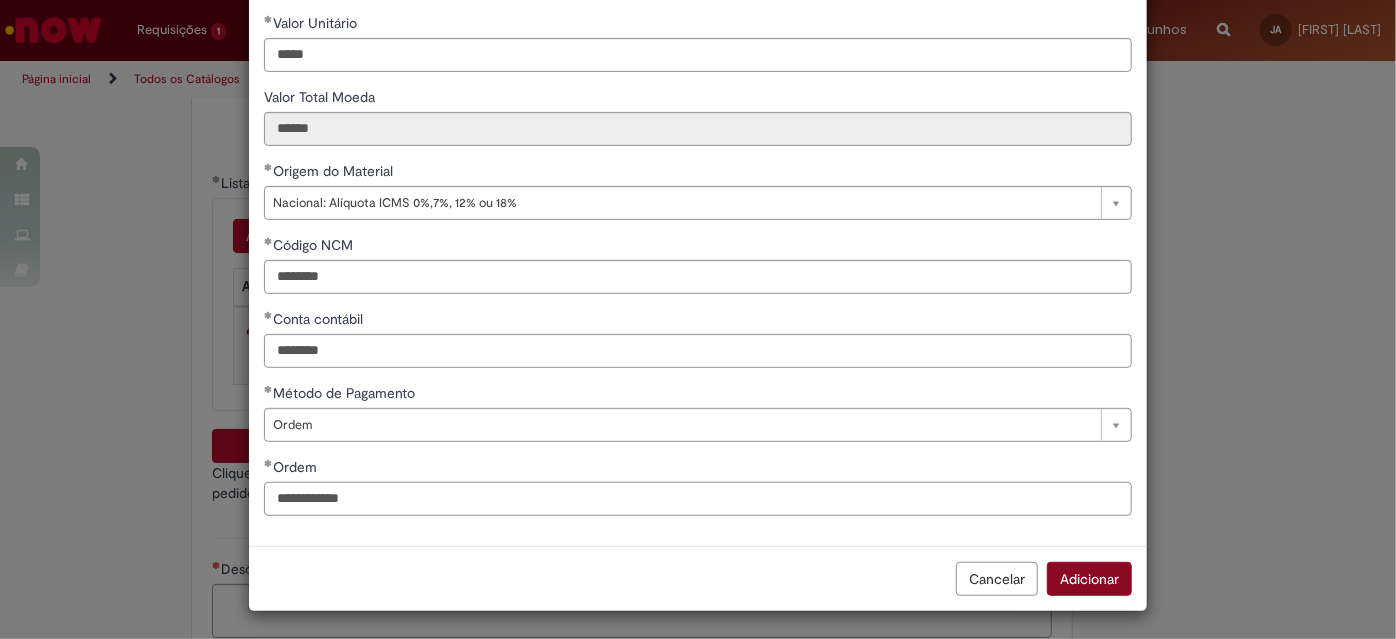 type on "**********" 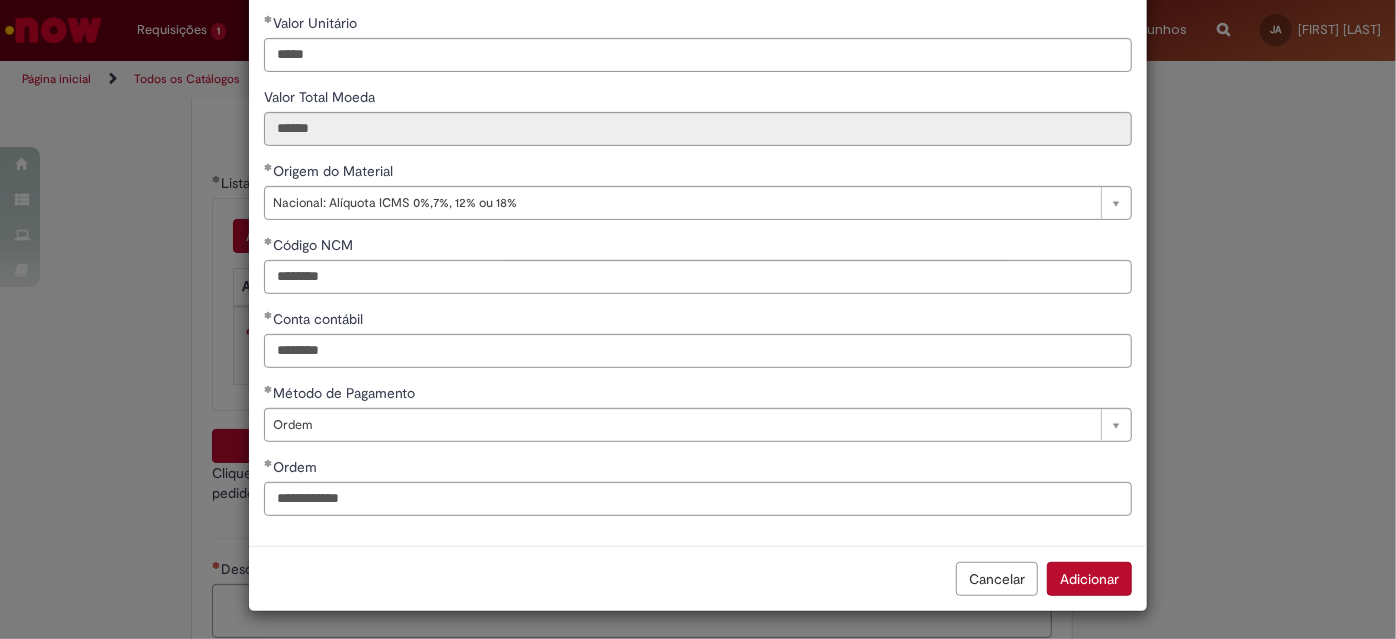 click on "Adicionar" at bounding box center [1089, 579] 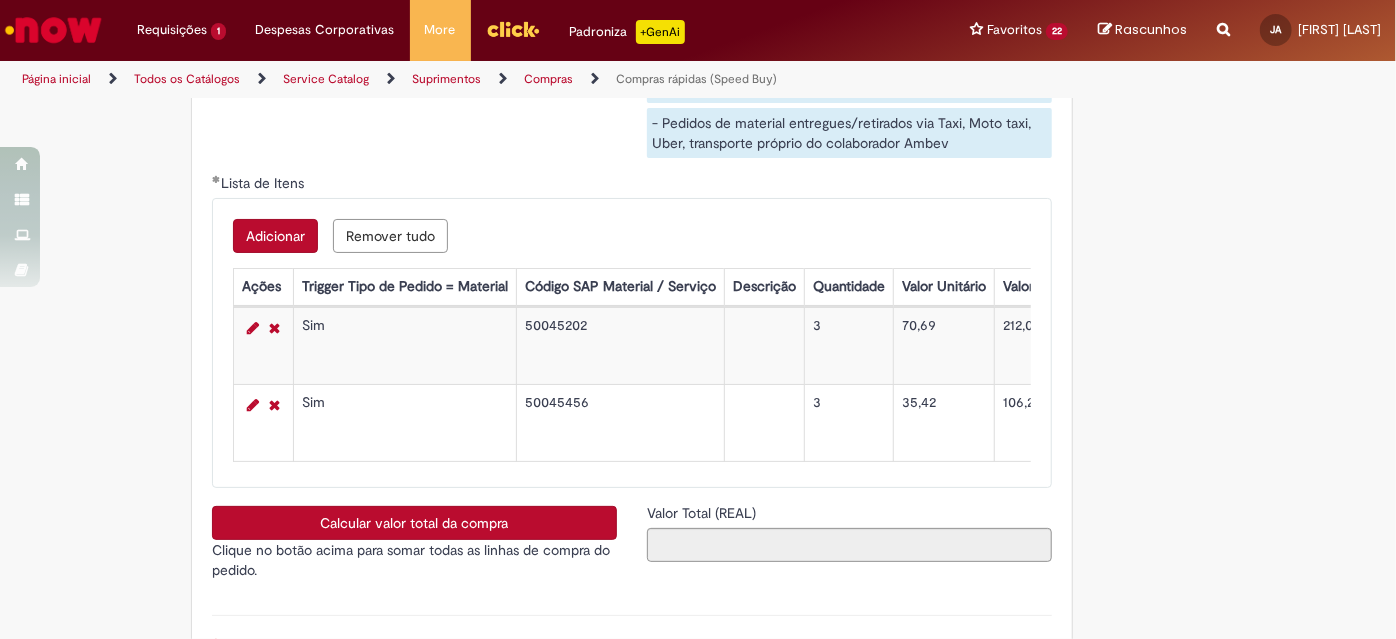 scroll, scrollTop: 3545, scrollLeft: 0, axis: vertical 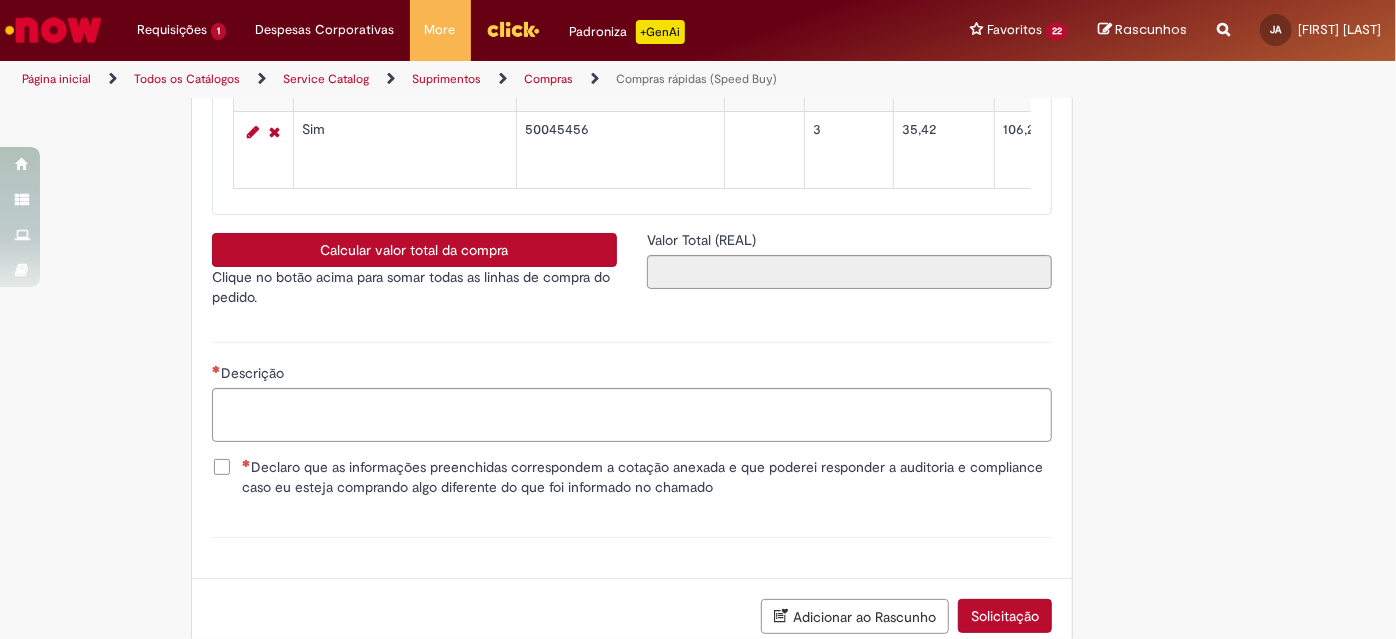 click on "Calcular valor total da compra" at bounding box center (414, 250) 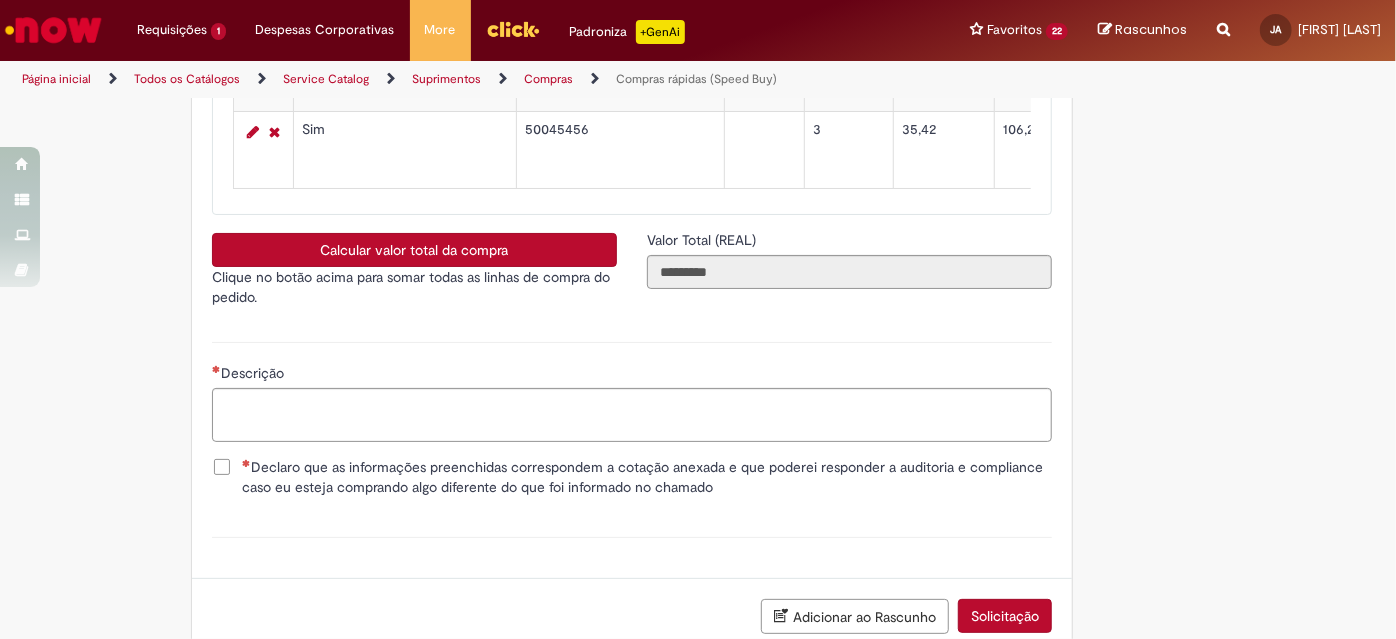 scroll, scrollTop: 3688, scrollLeft: 0, axis: vertical 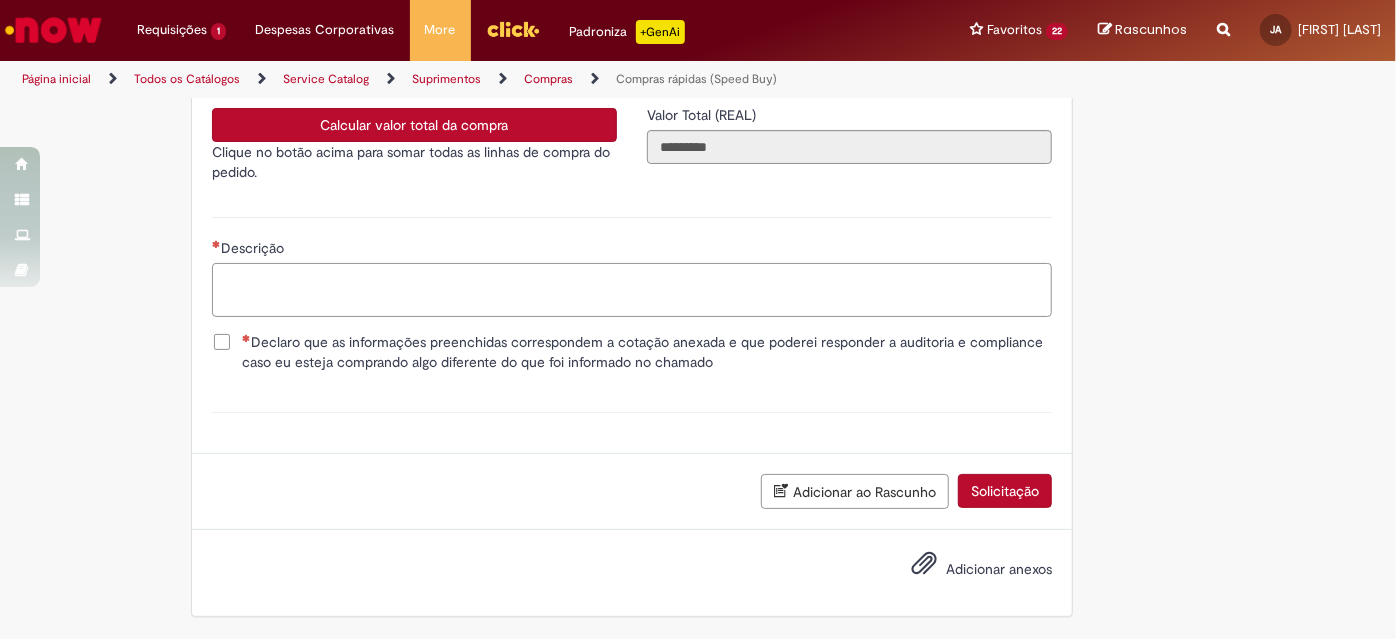 click on "Descrição" at bounding box center (632, 289) 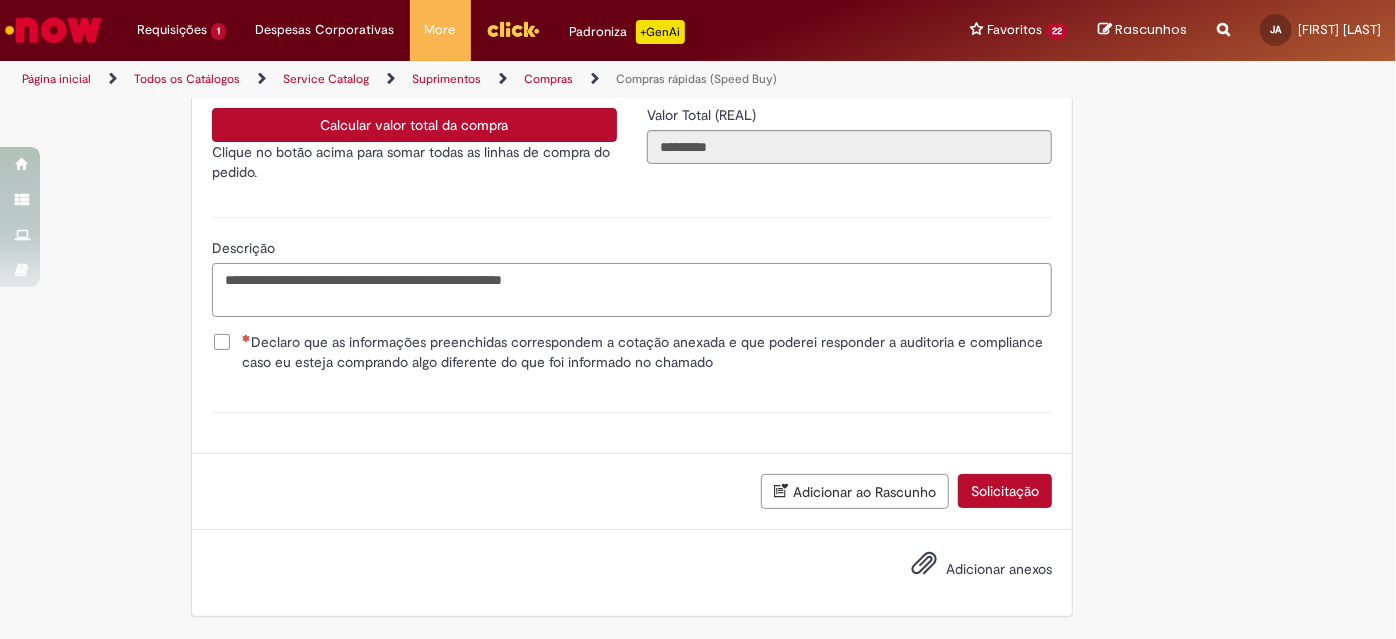type on "**********" 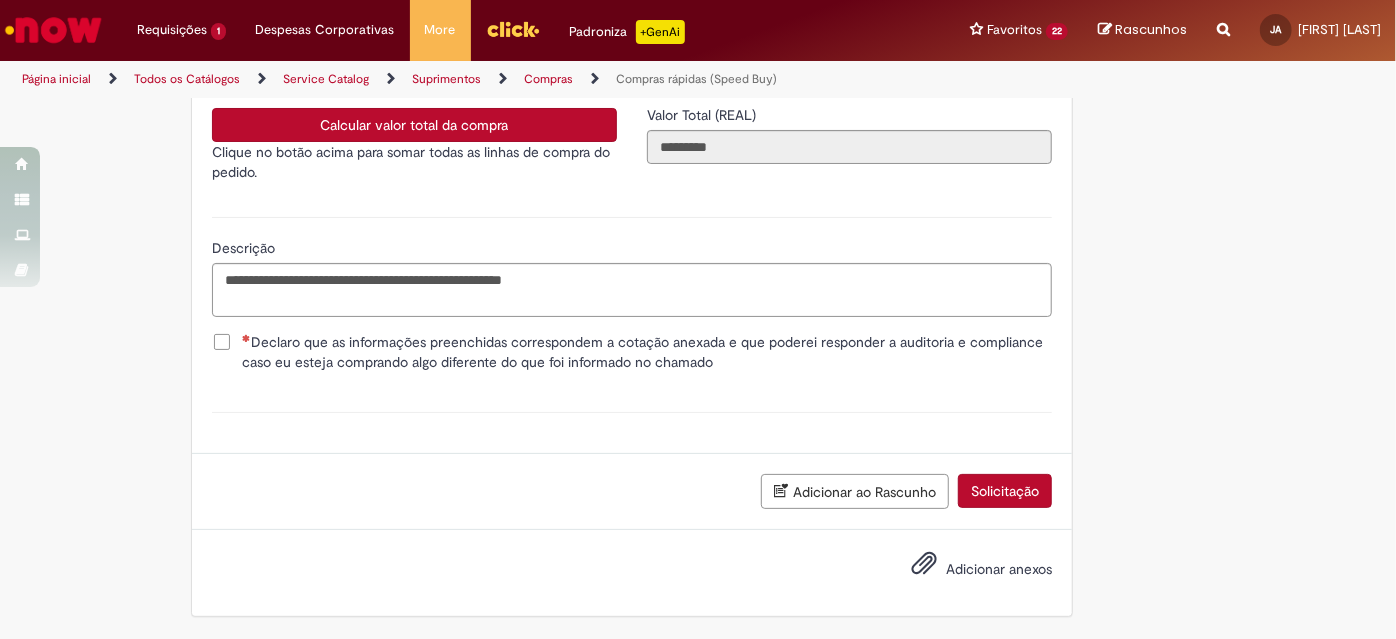 click on "Declaro que as informações preenchidas correspondem a cotação anexada e que poderei responder a auditoria e compliance caso eu esteja comprando algo diferente do que foi informado no chamado" at bounding box center (647, 352) 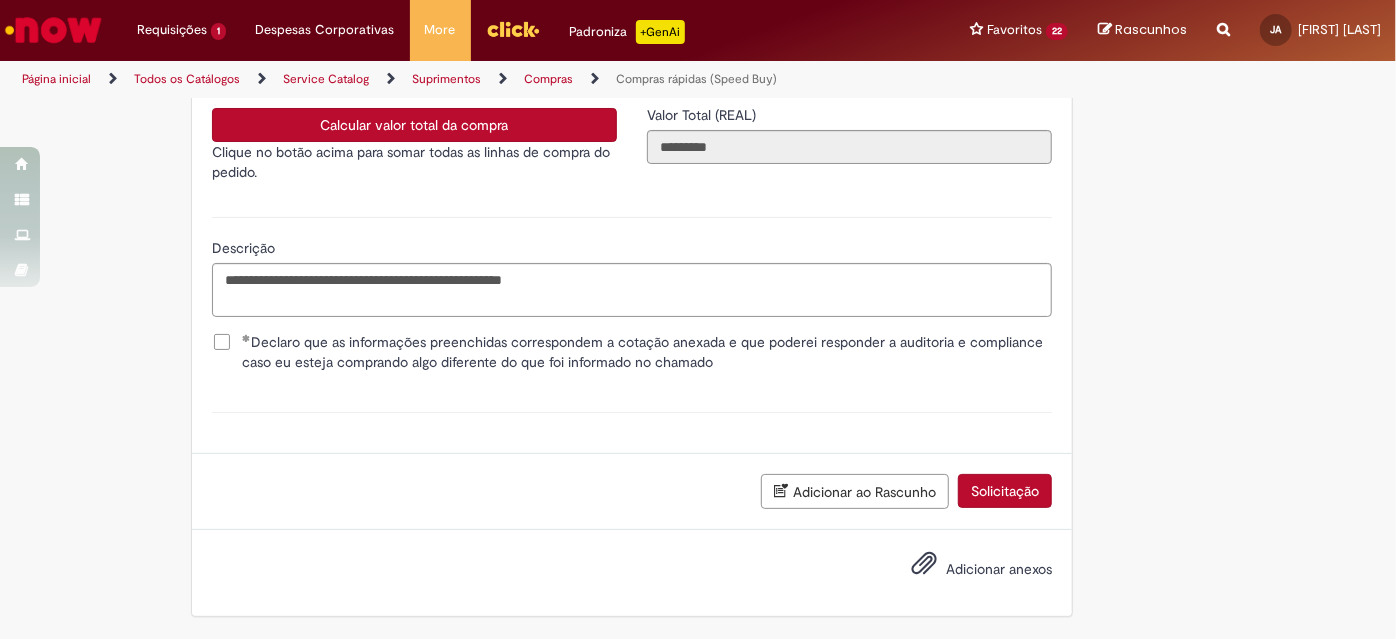 click on "Adicionar anexos" at bounding box center [999, 569] 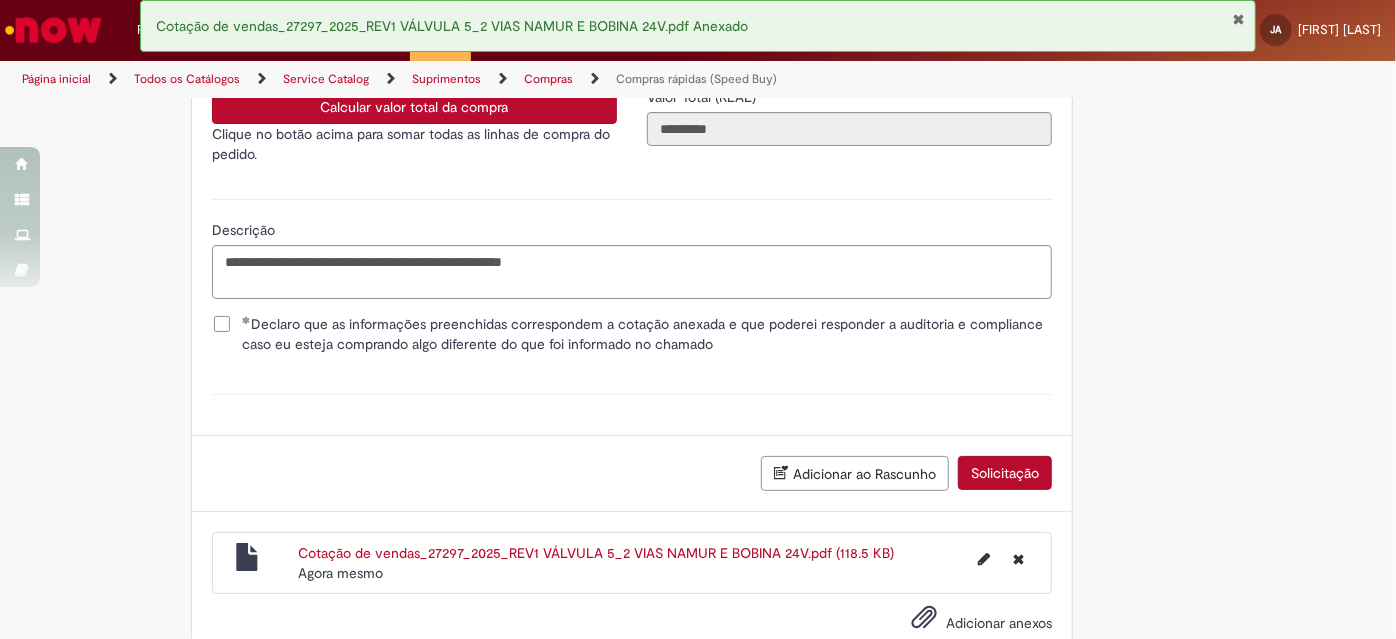 scroll, scrollTop: 3760, scrollLeft: 0, axis: vertical 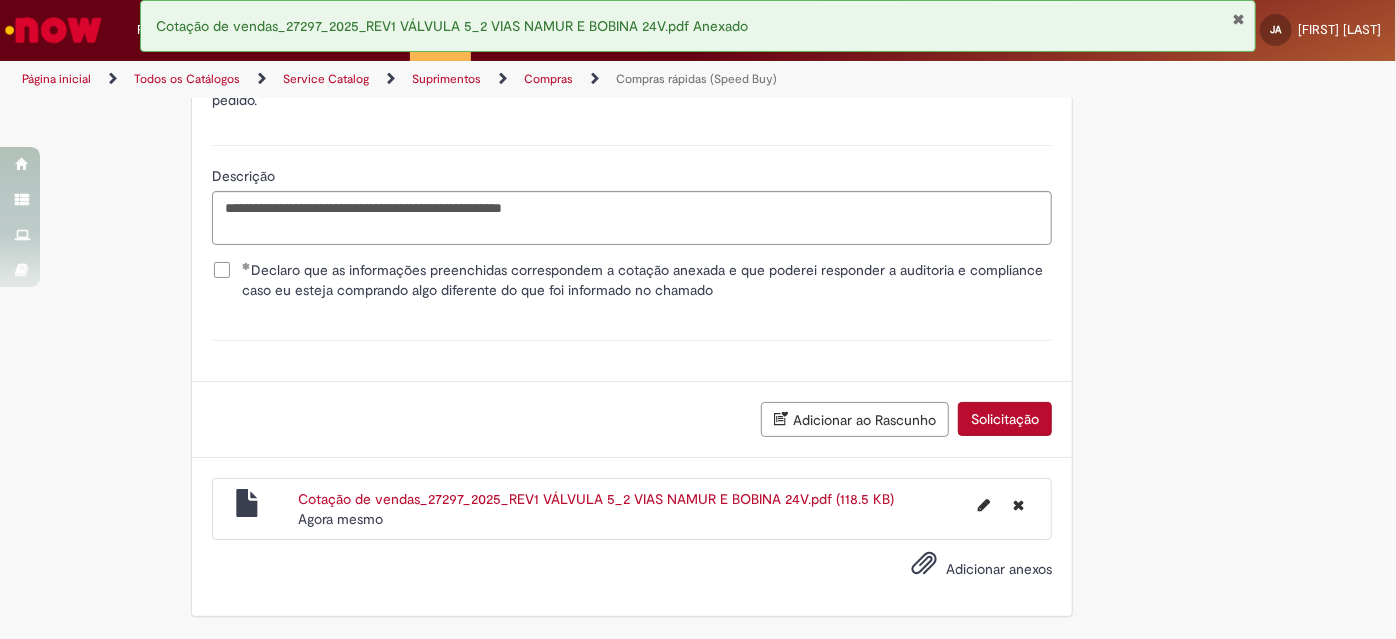 click on "Solicitação" at bounding box center [1005, 419] 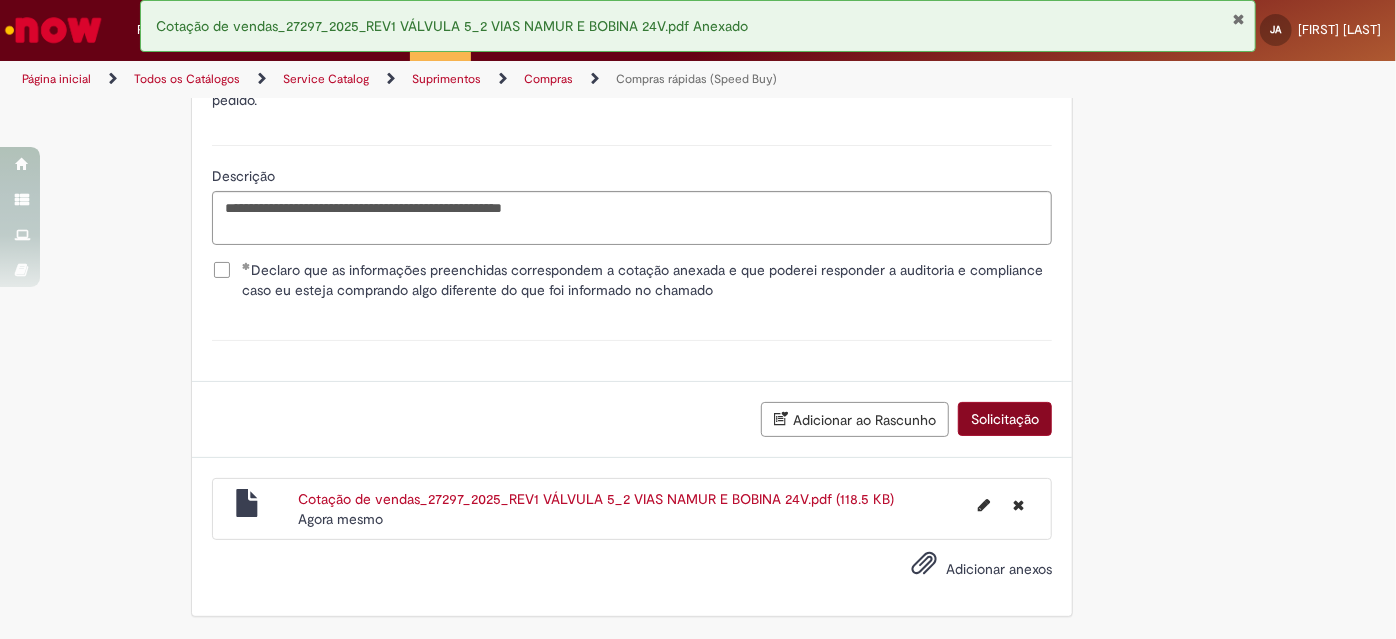 scroll, scrollTop: 3714, scrollLeft: 0, axis: vertical 